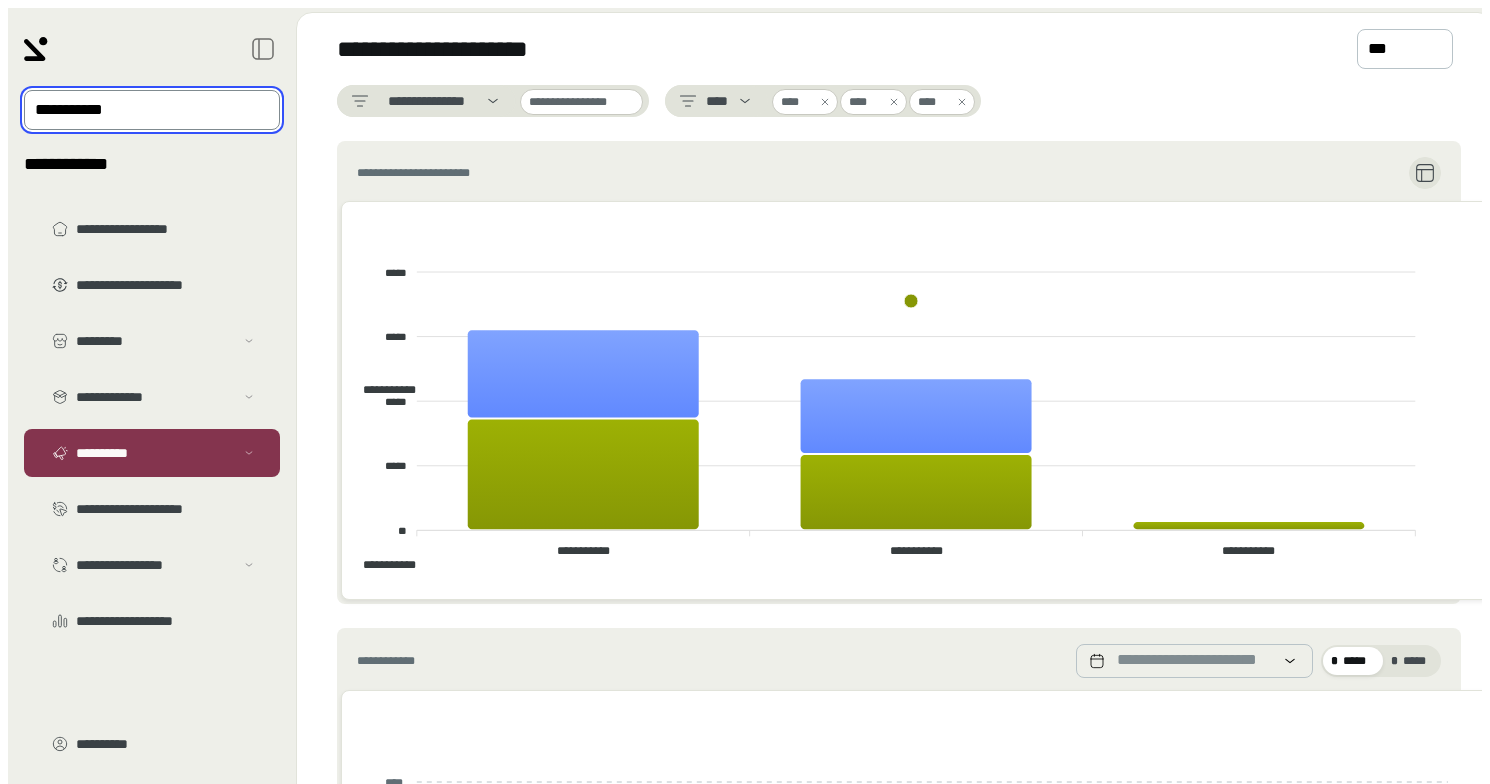 scroll, scrollTop: 0, scrollLeft: 0, axis: both 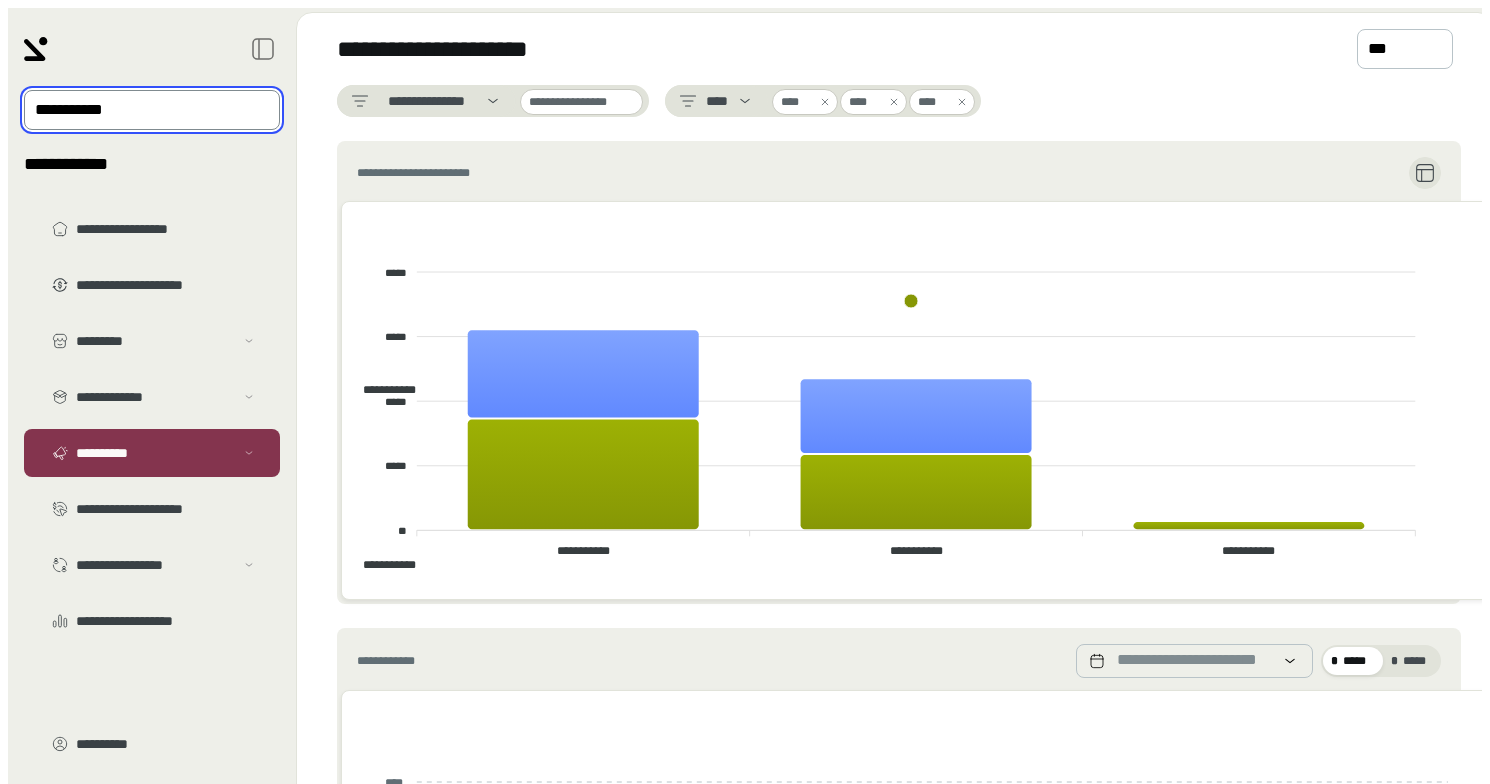 click on "**********" at bounding box center [138, 110] 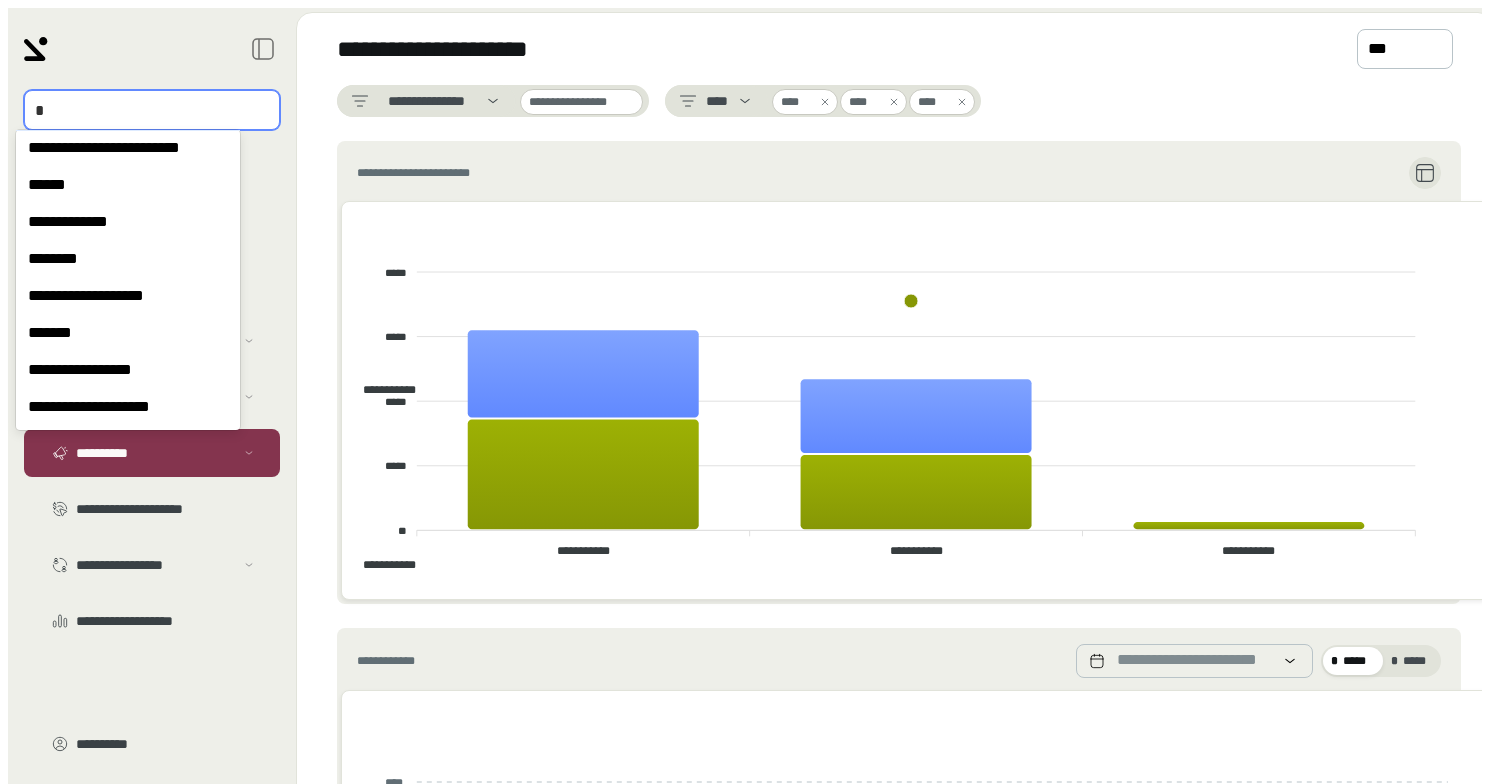 scroll, scrollTop: 0, scrollLeft: 0, axis: both 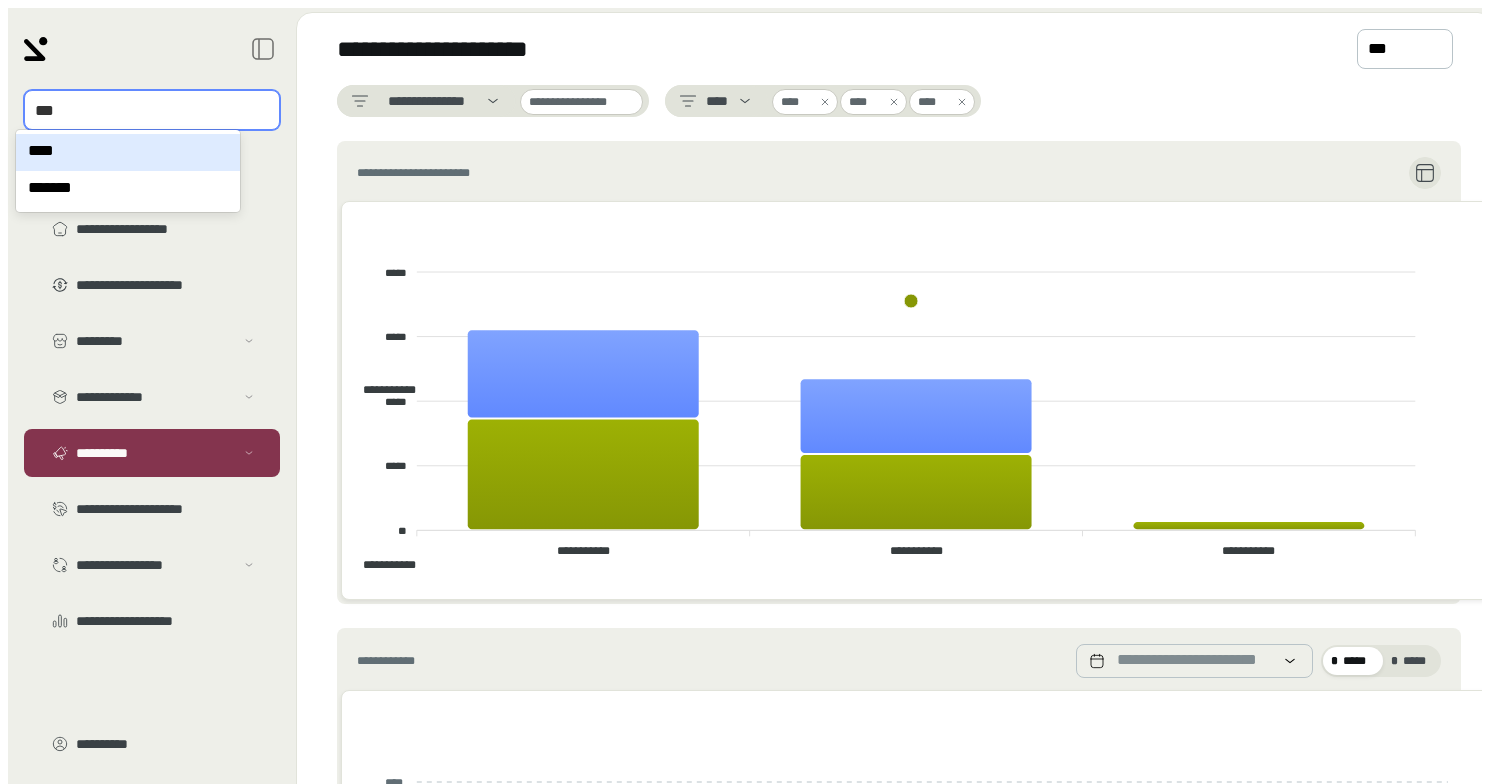 click on "****" at bounding box center [128, 152] 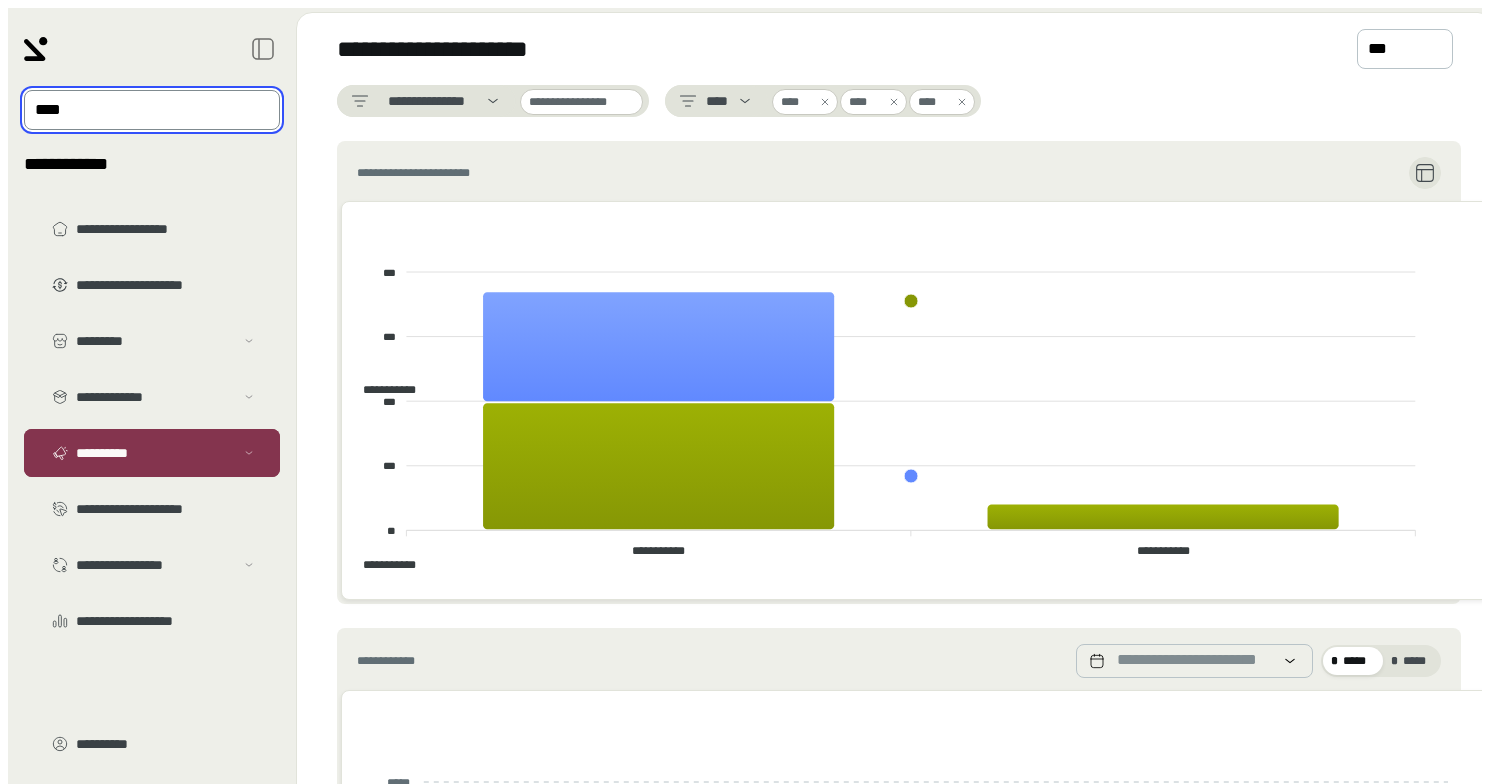 click on "**********" at bounding box center [155, 453] 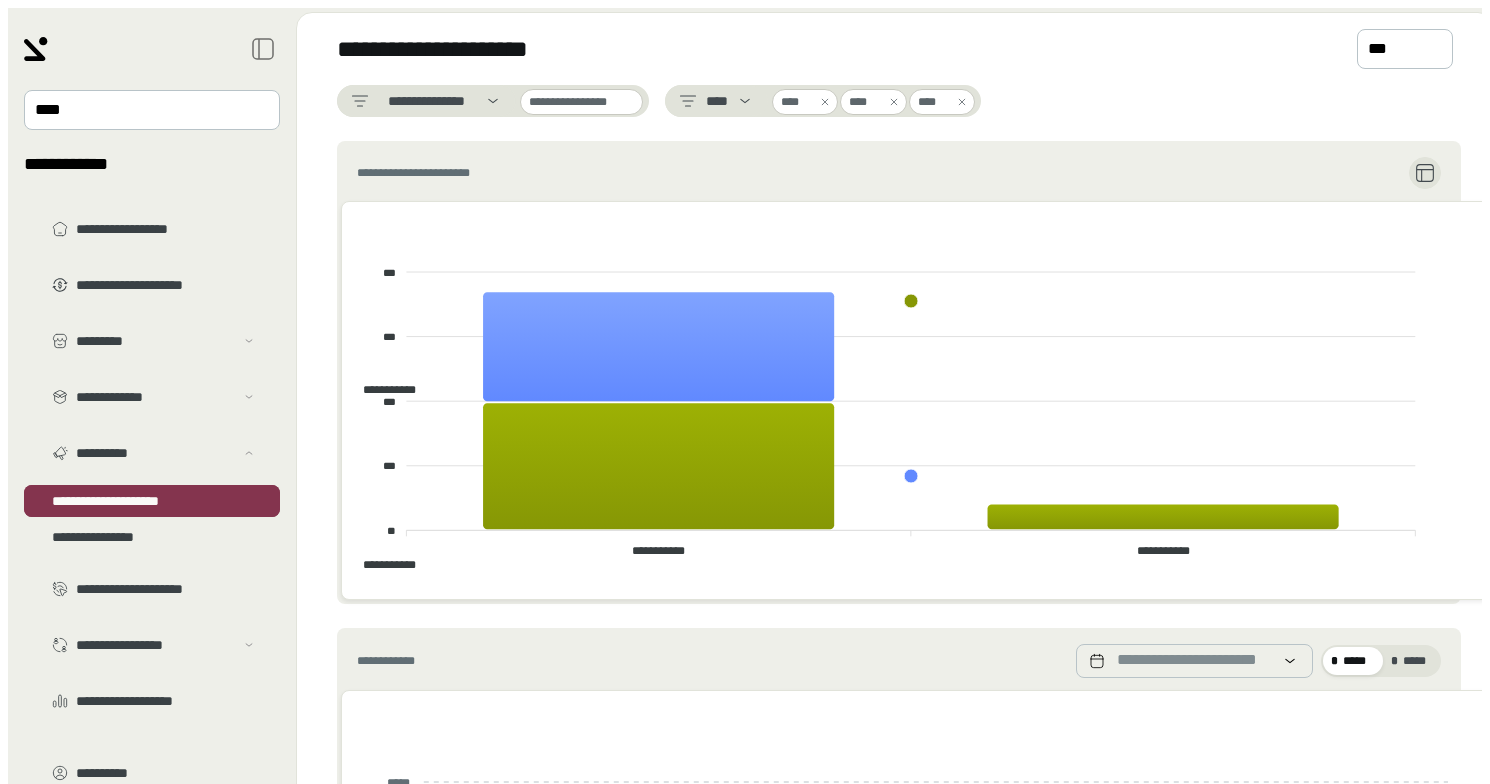 click on "**********" at bounding box center [152, 501] 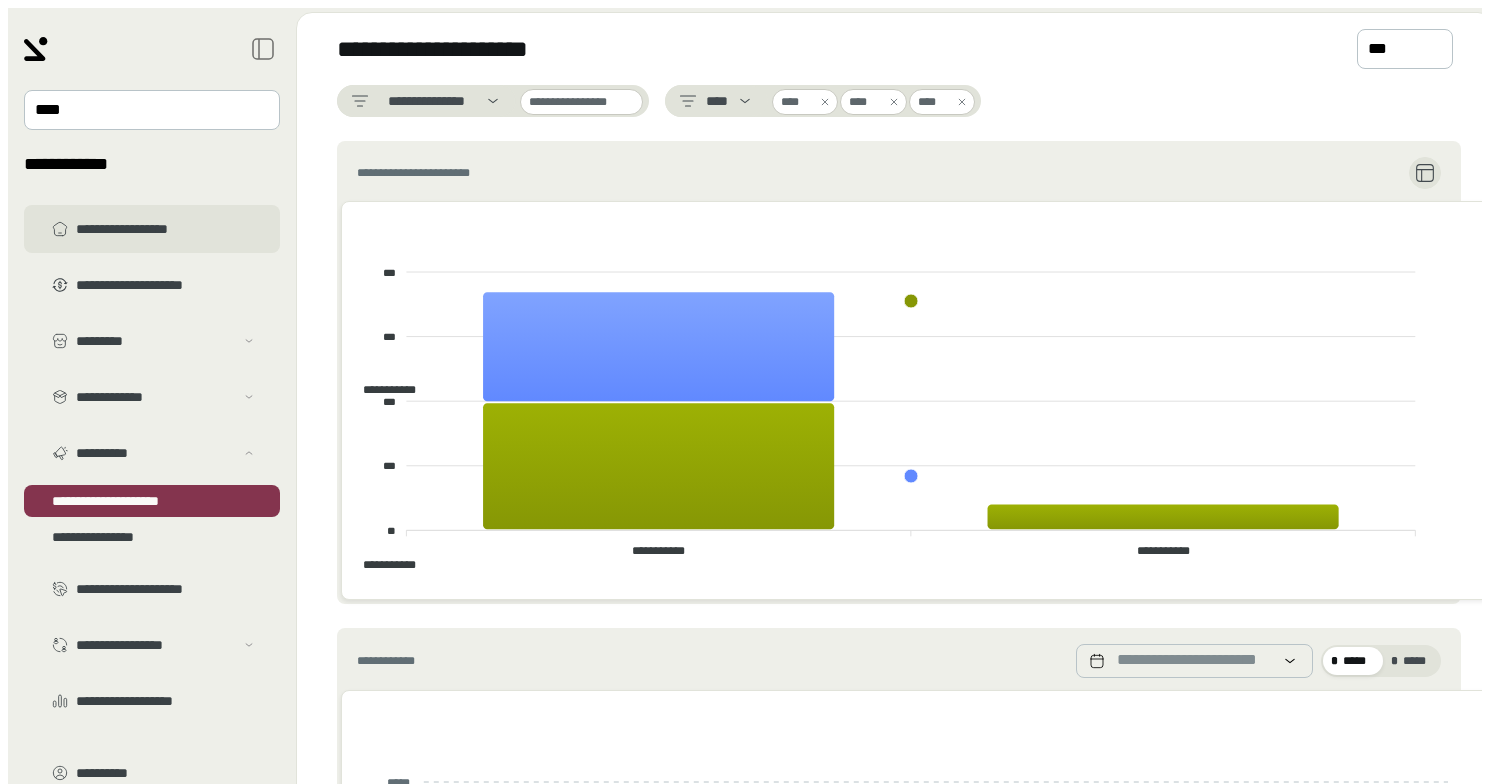 click on "**********" at bounding box center (166, 229) 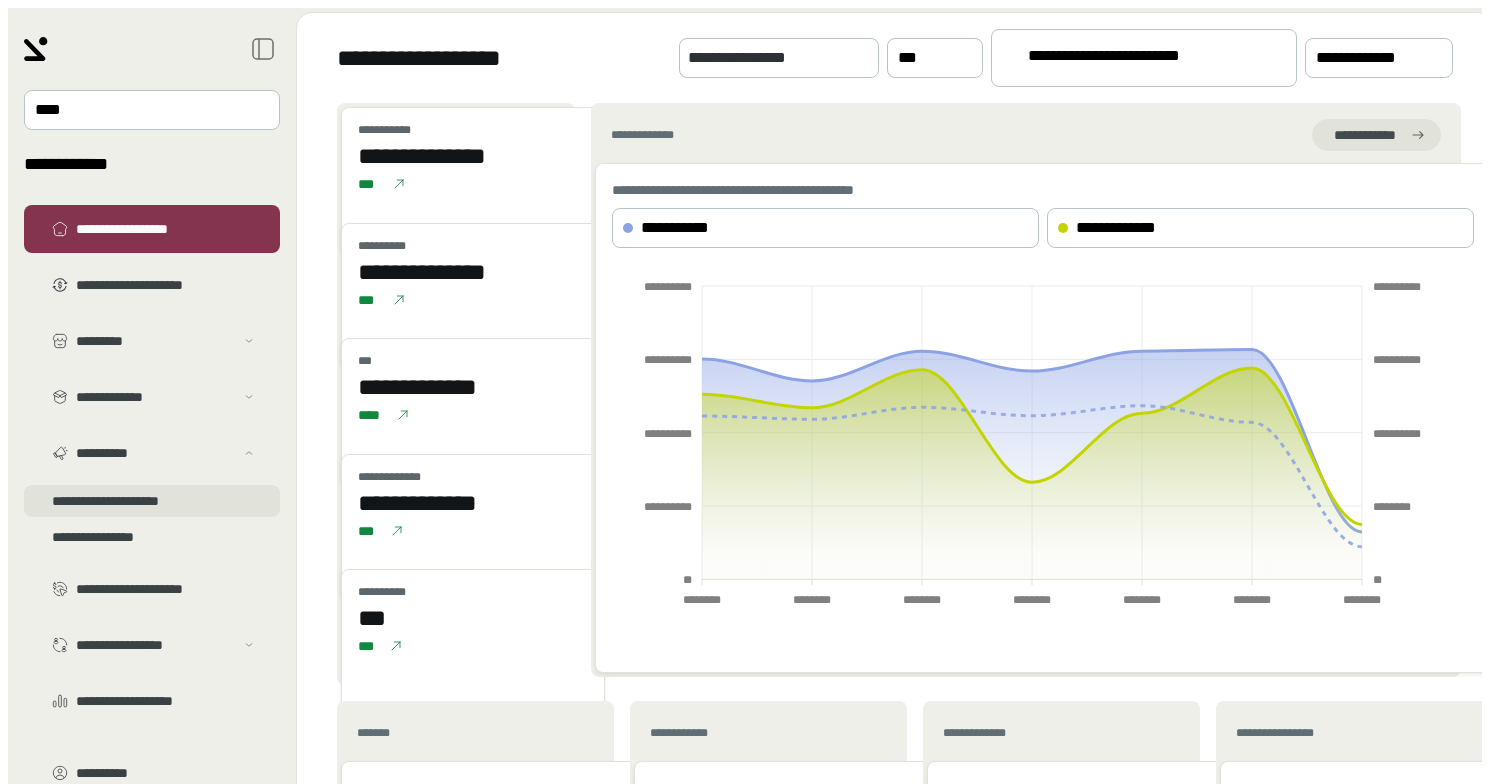 click on "**********" at bounding box center (152, 365) 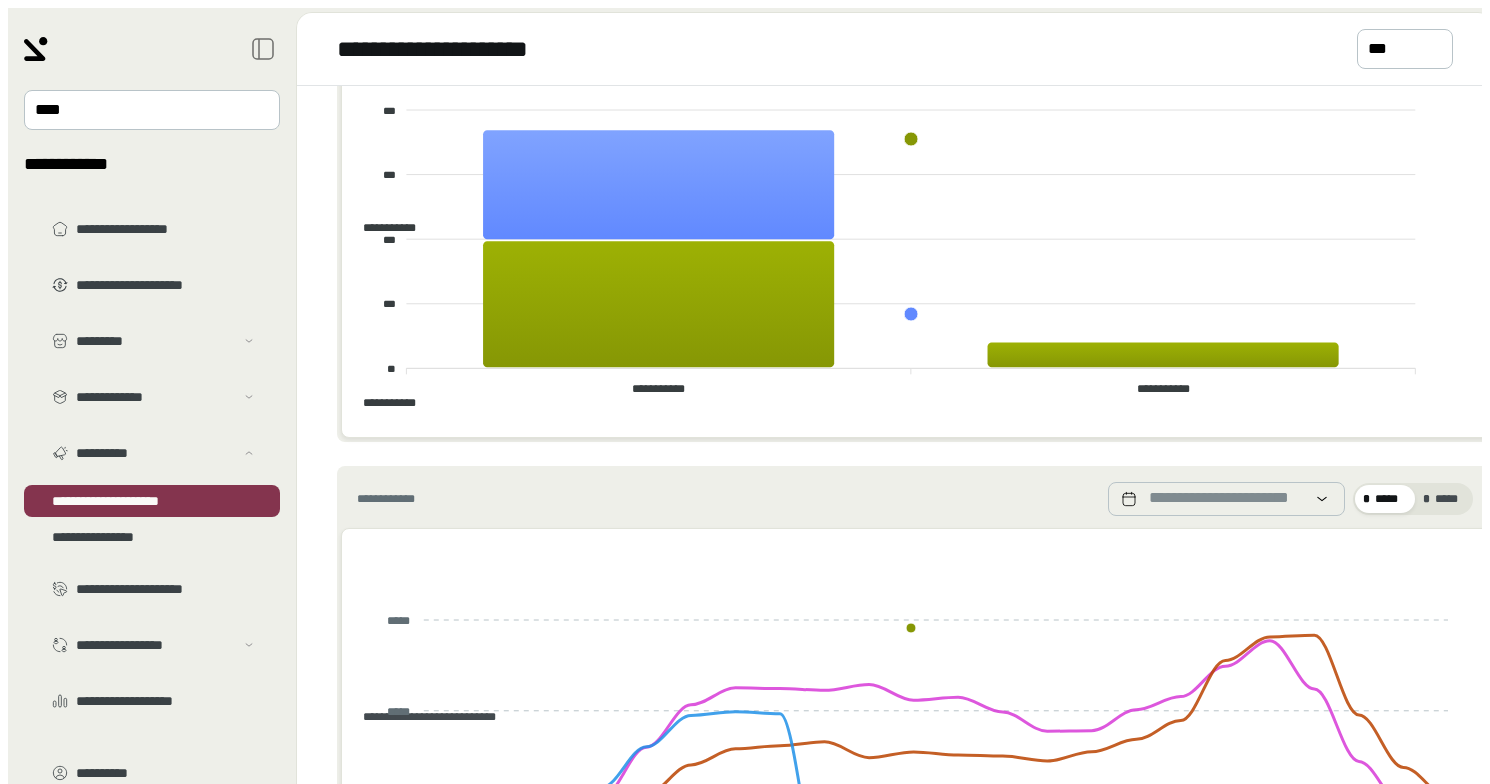 scroll, scrollTop: 319, scrollLeft: 0, axis: vertical 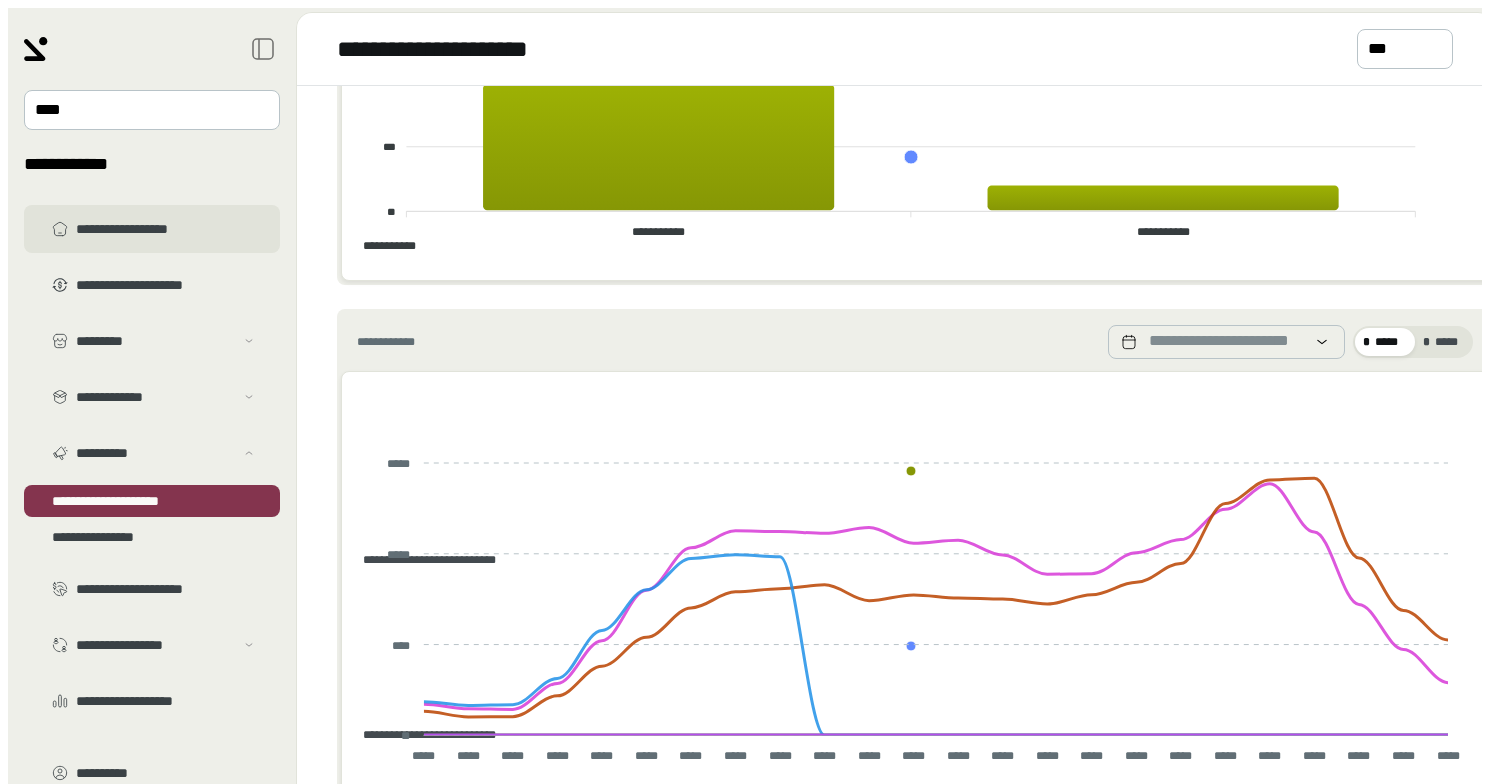 click on "**********" at bounding box center [166, 229] 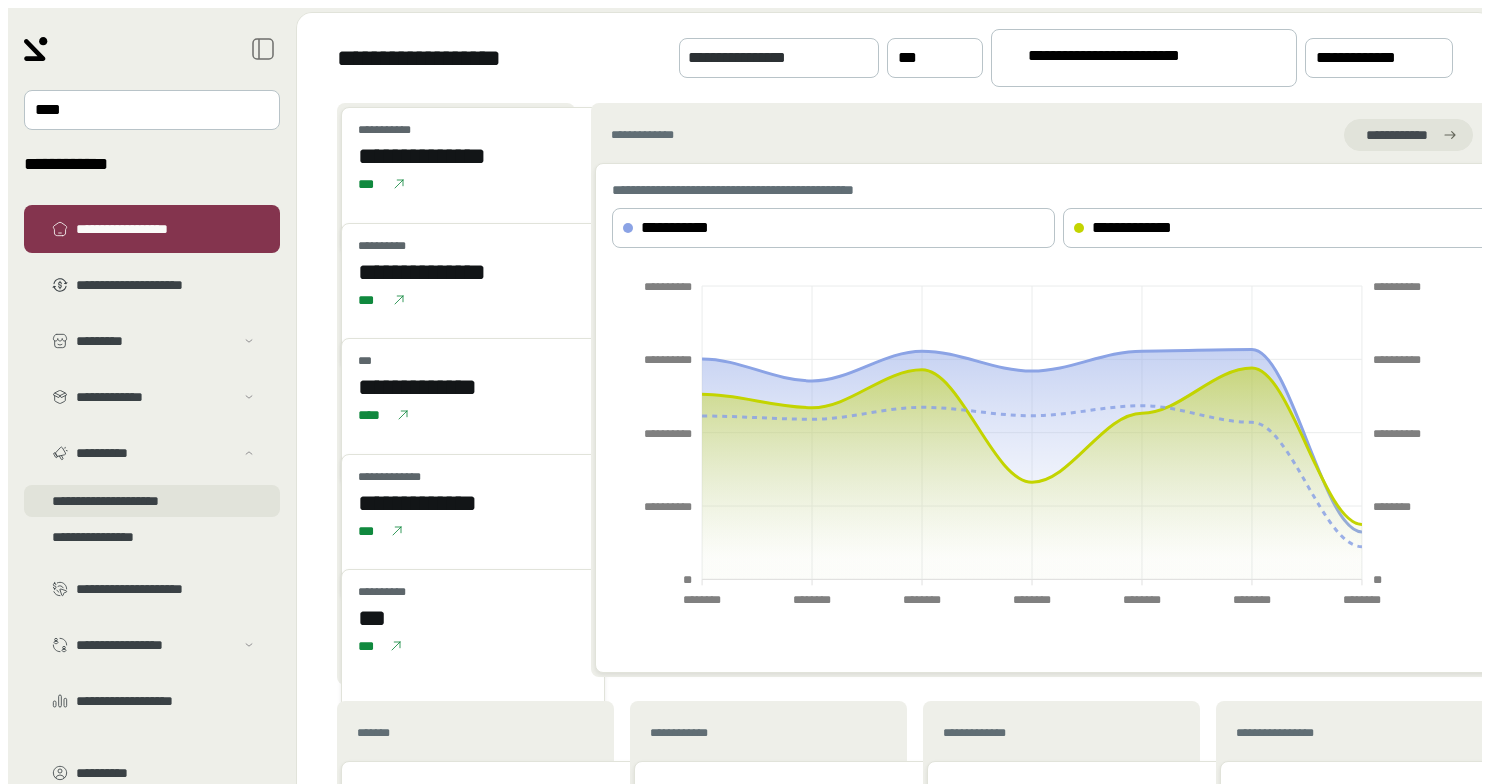 click on "**********" at bounding box center (152, 365) 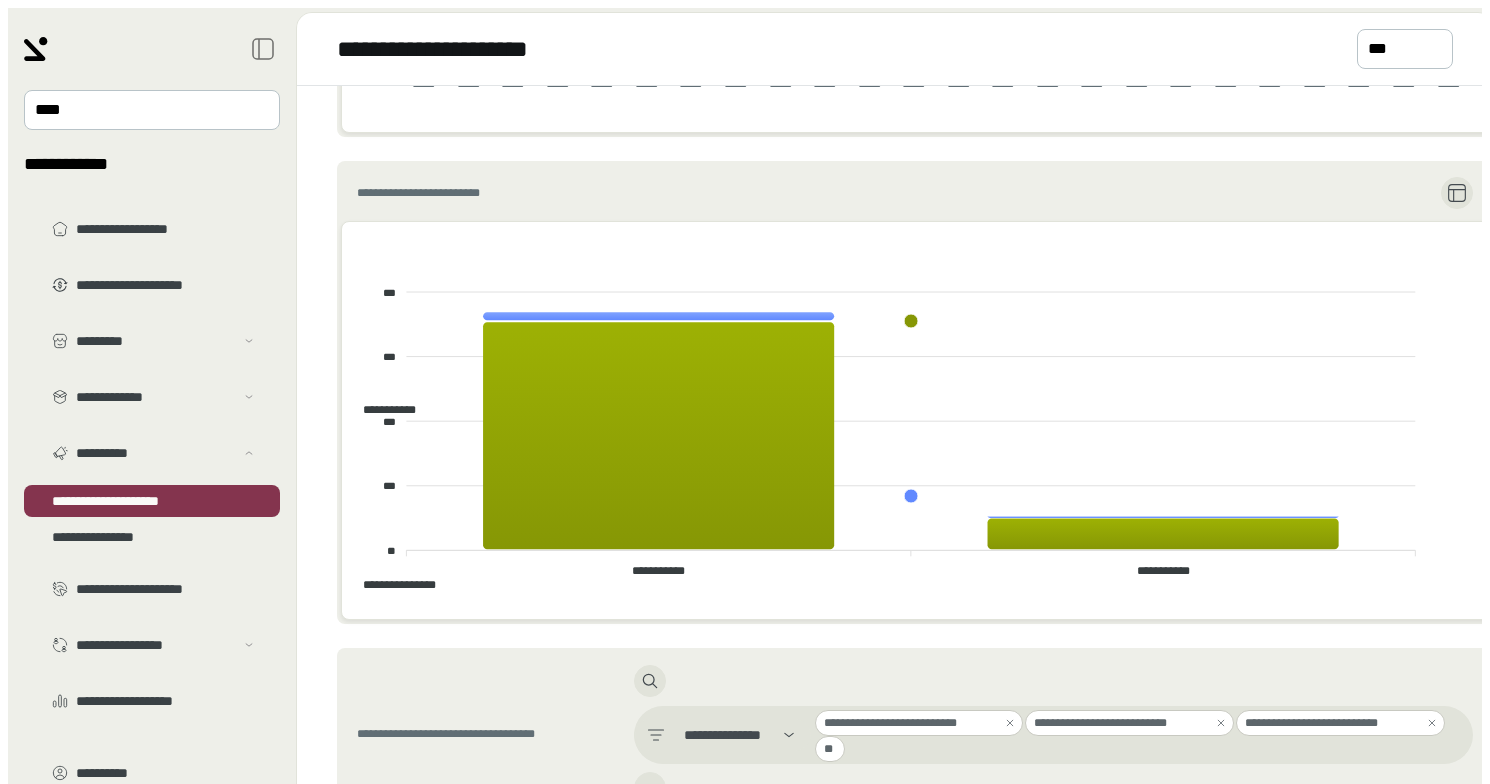 scroll, scrollTop: 1338, scrollLeft: 0, axis: vertical 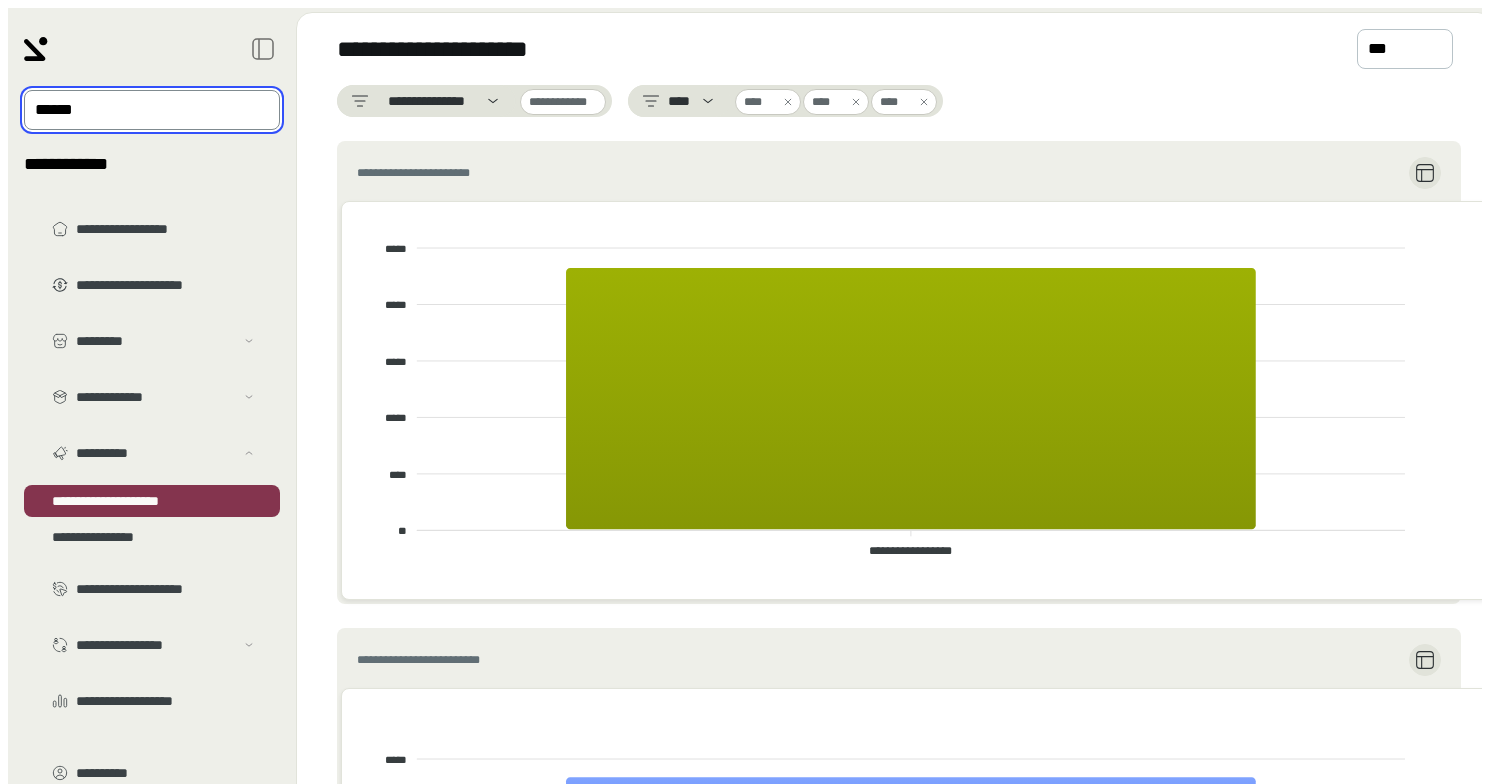click at bounding box center (138, 110) 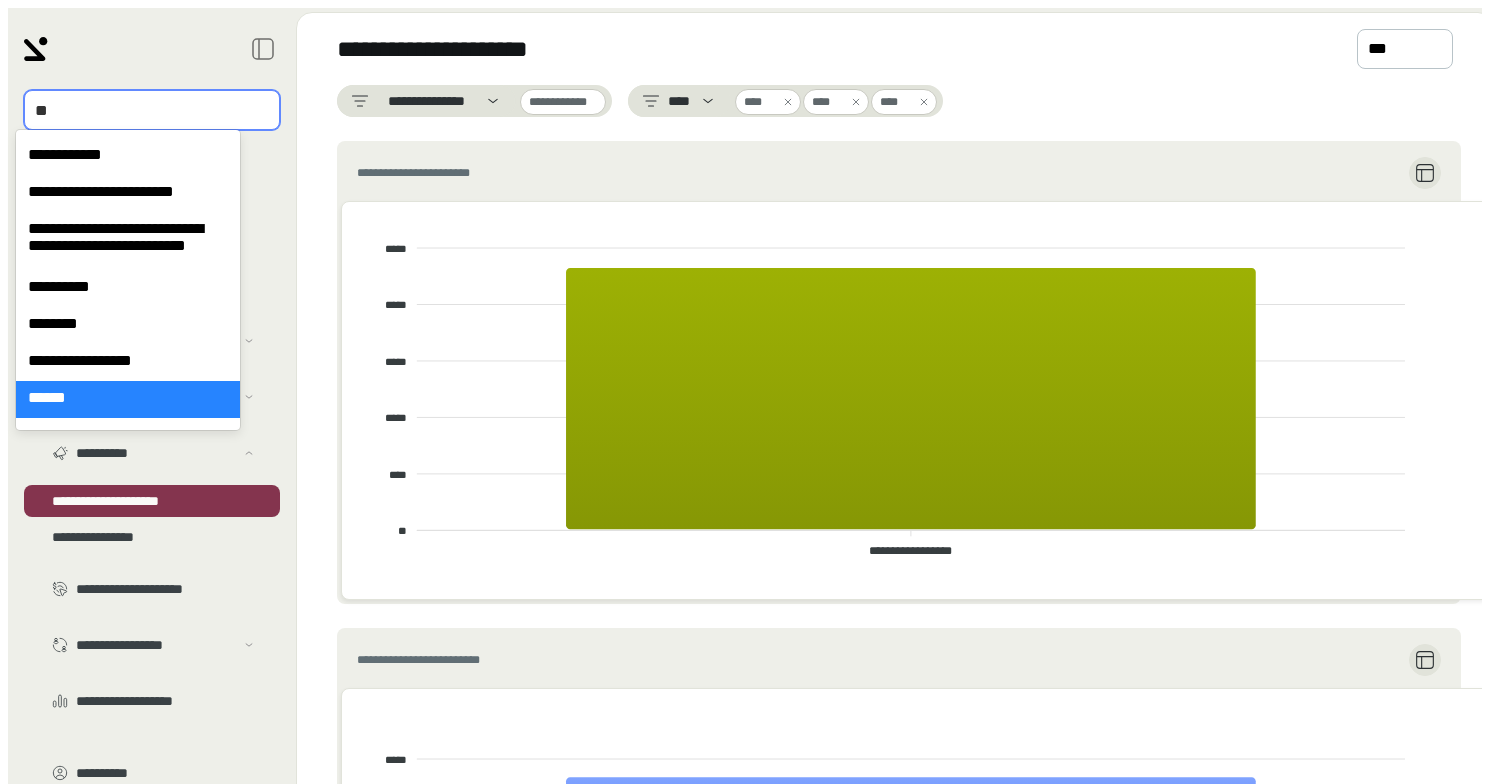 scroll, scrollTop: 0, scrollLeft: 0, axis: both 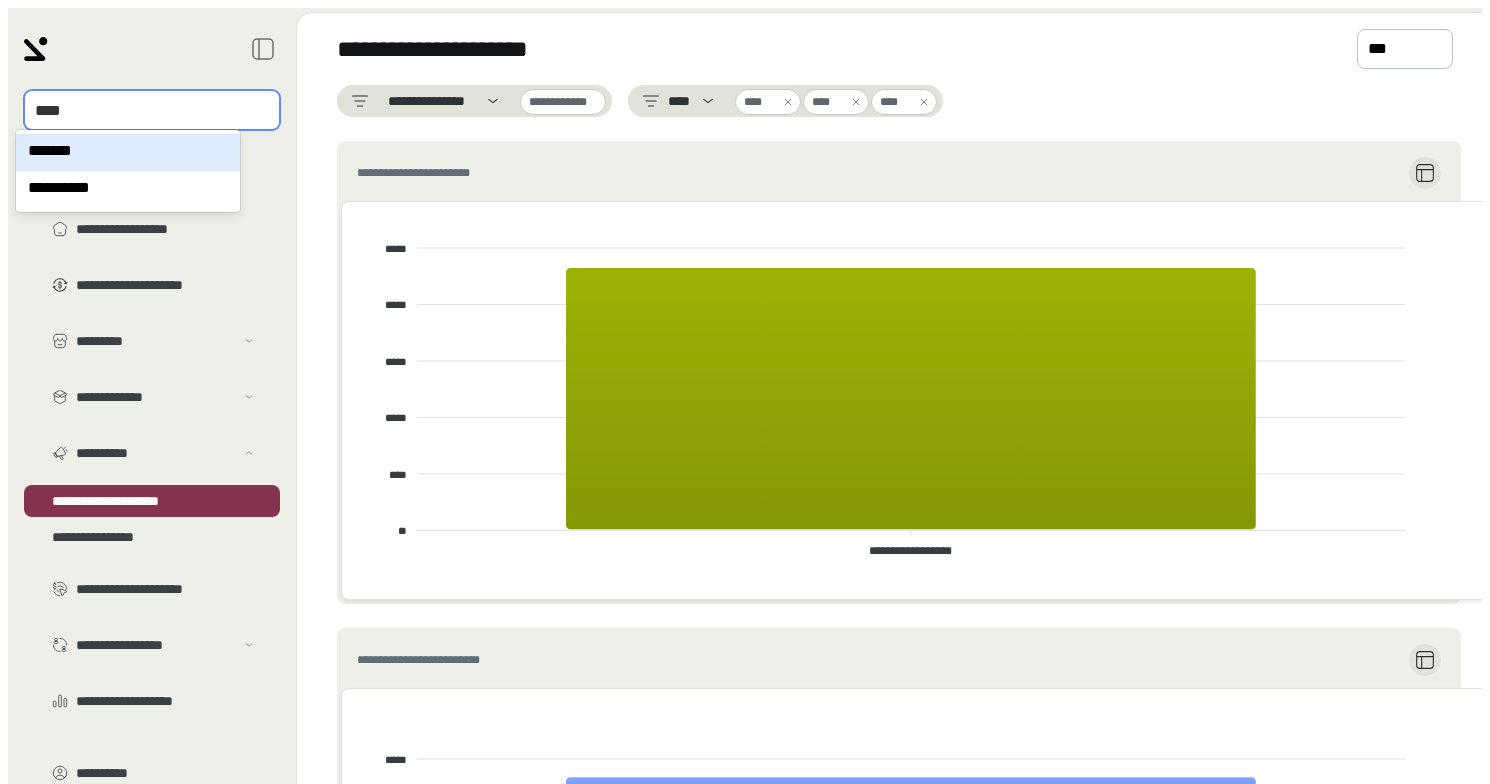 click on "*******" at bounding box center [128, 152] 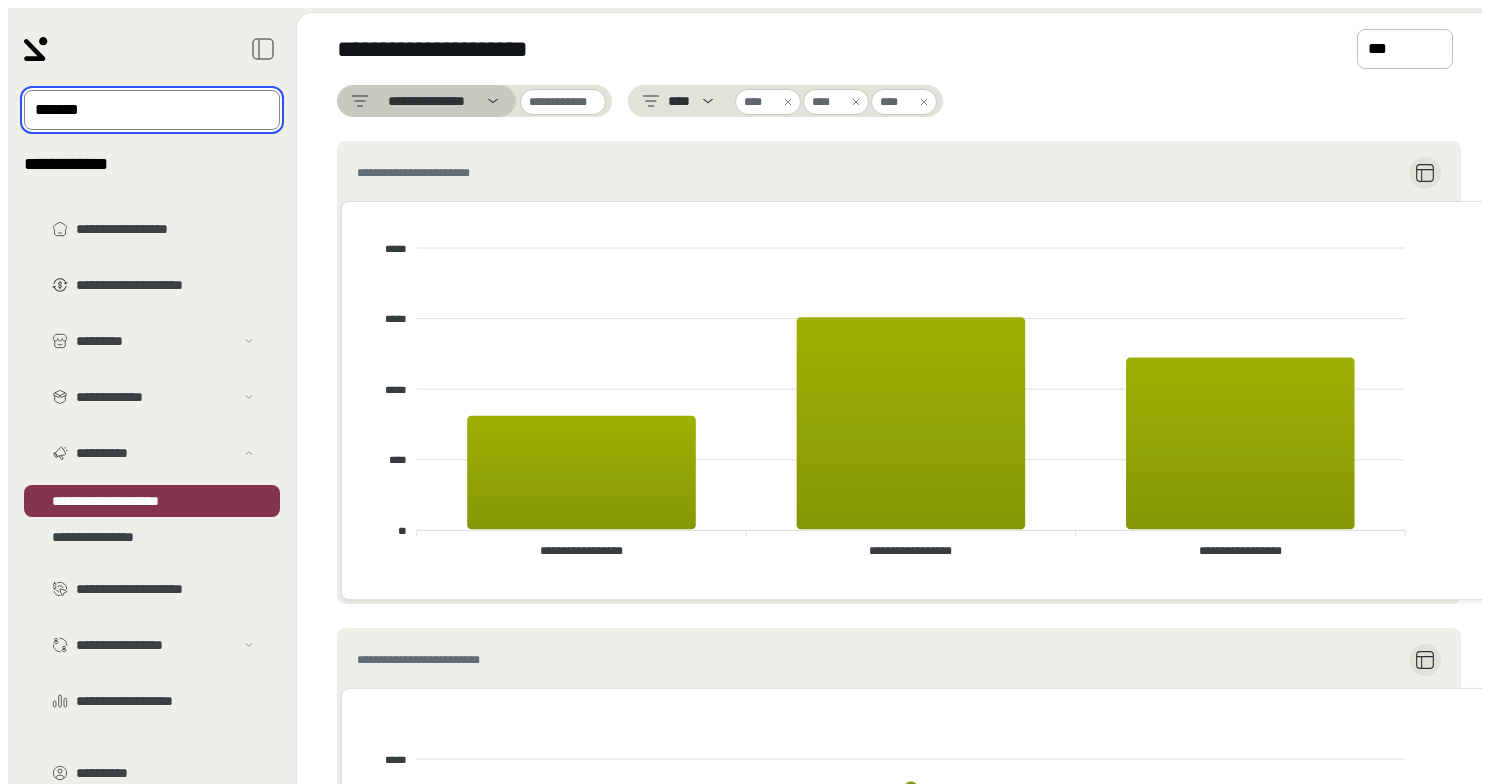 click on "**********" at bounding box center (426, 101) 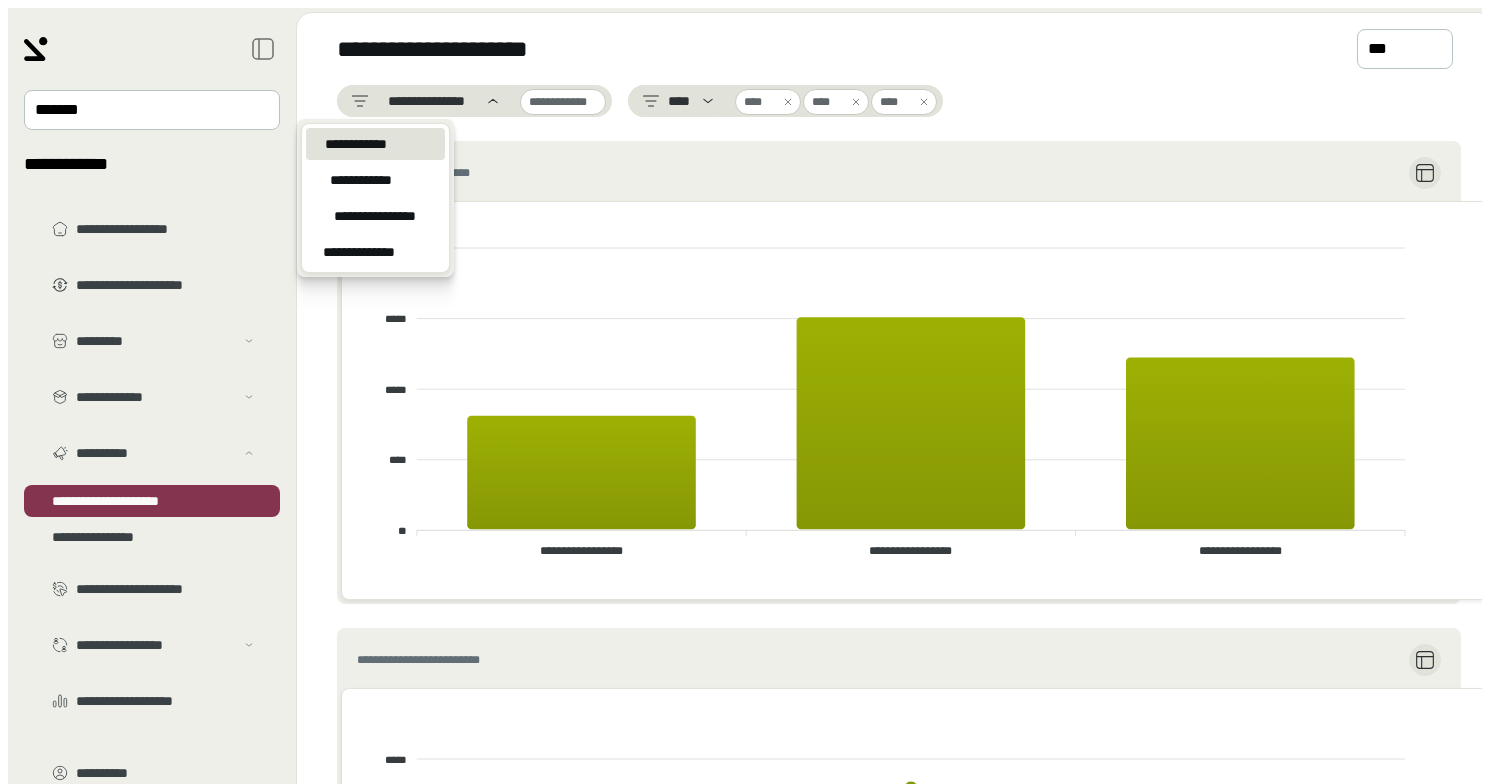 click on "**********" at bounding box center (356, 144) 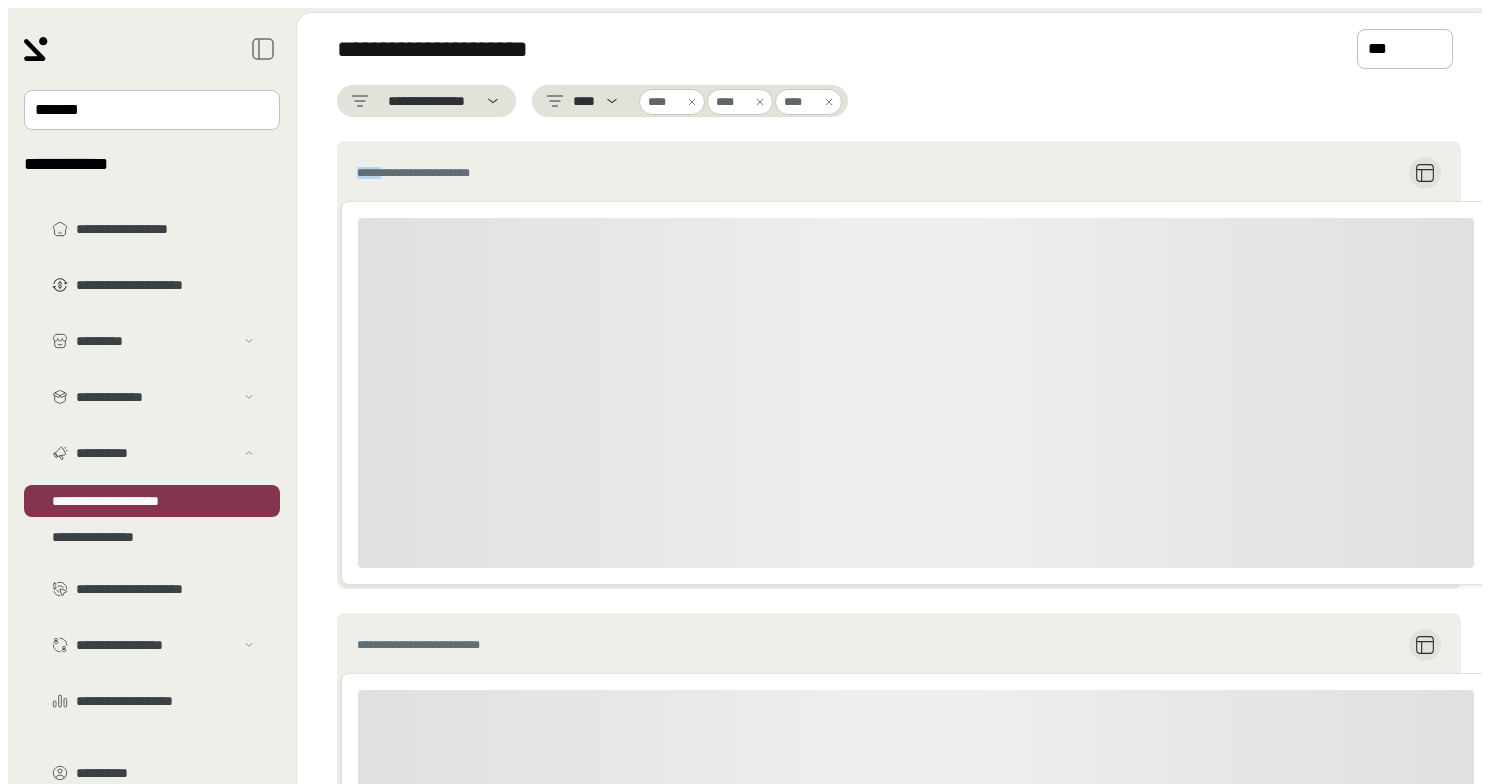 click on "**********" at bounding box center [899, 365] 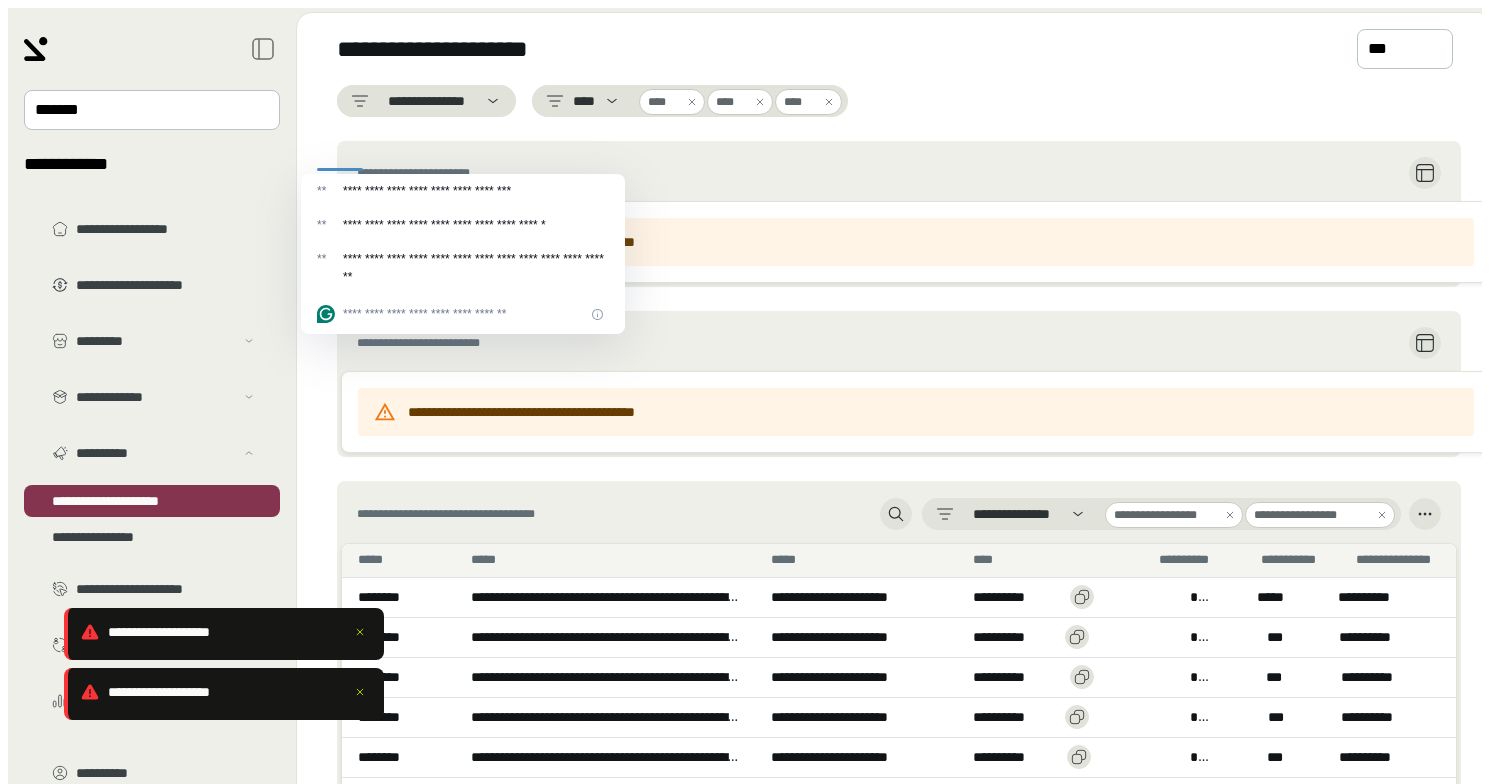 click on "**********" at bounding box center [895, 567] 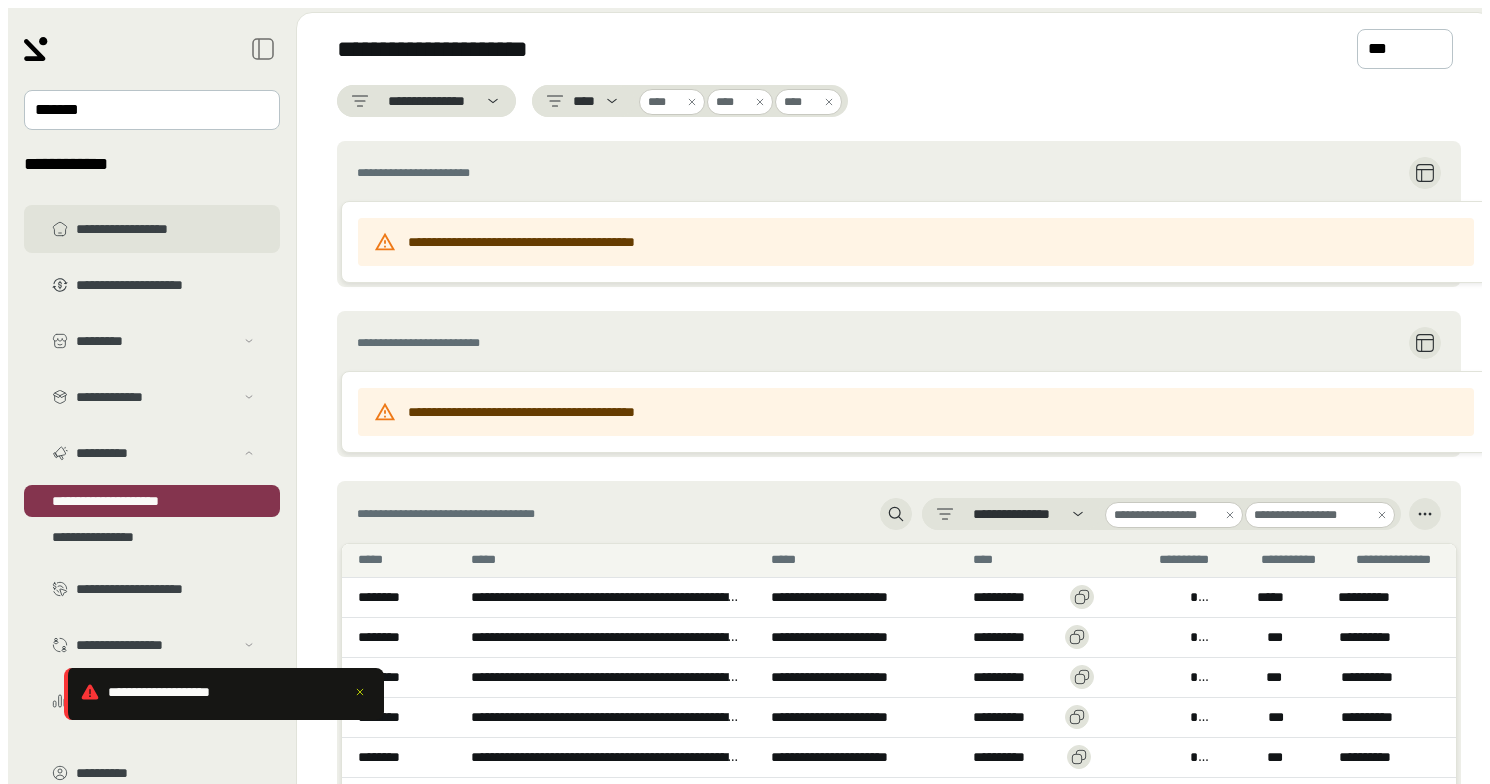 click on "**********" at bounding box center (166, 229) 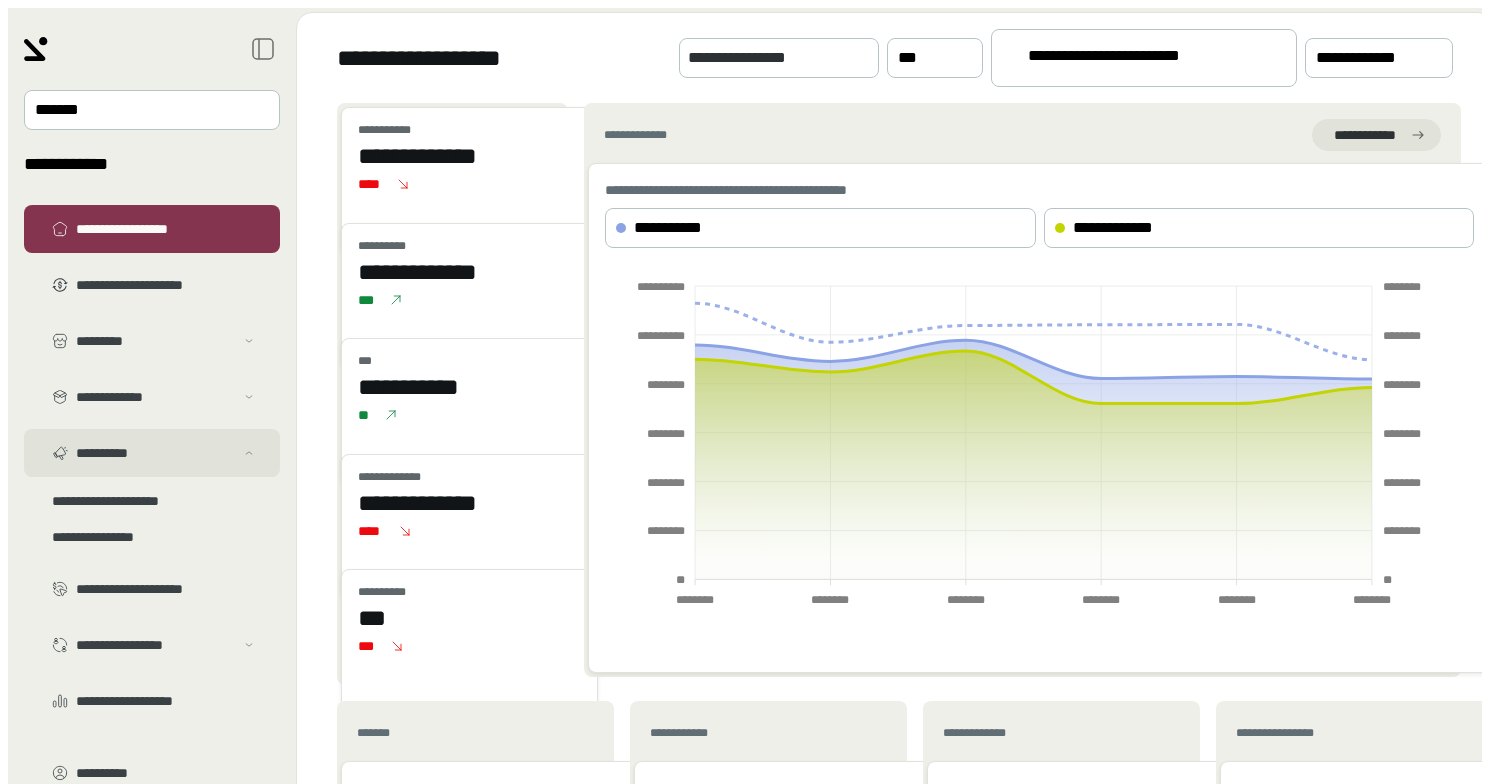 click on "**********" at bounding box center (155, 341) 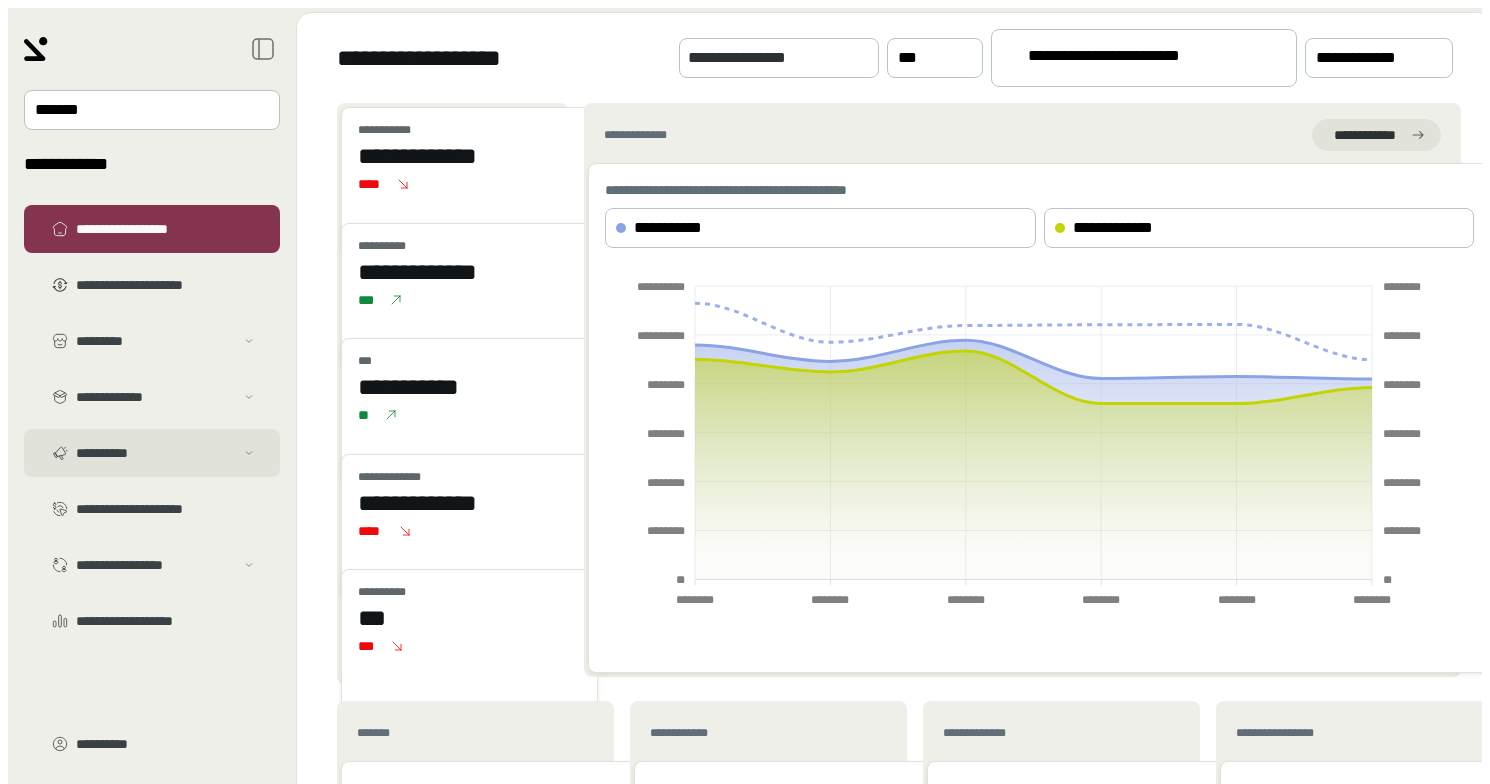 click on "**********" at bounding box center [155, 341] 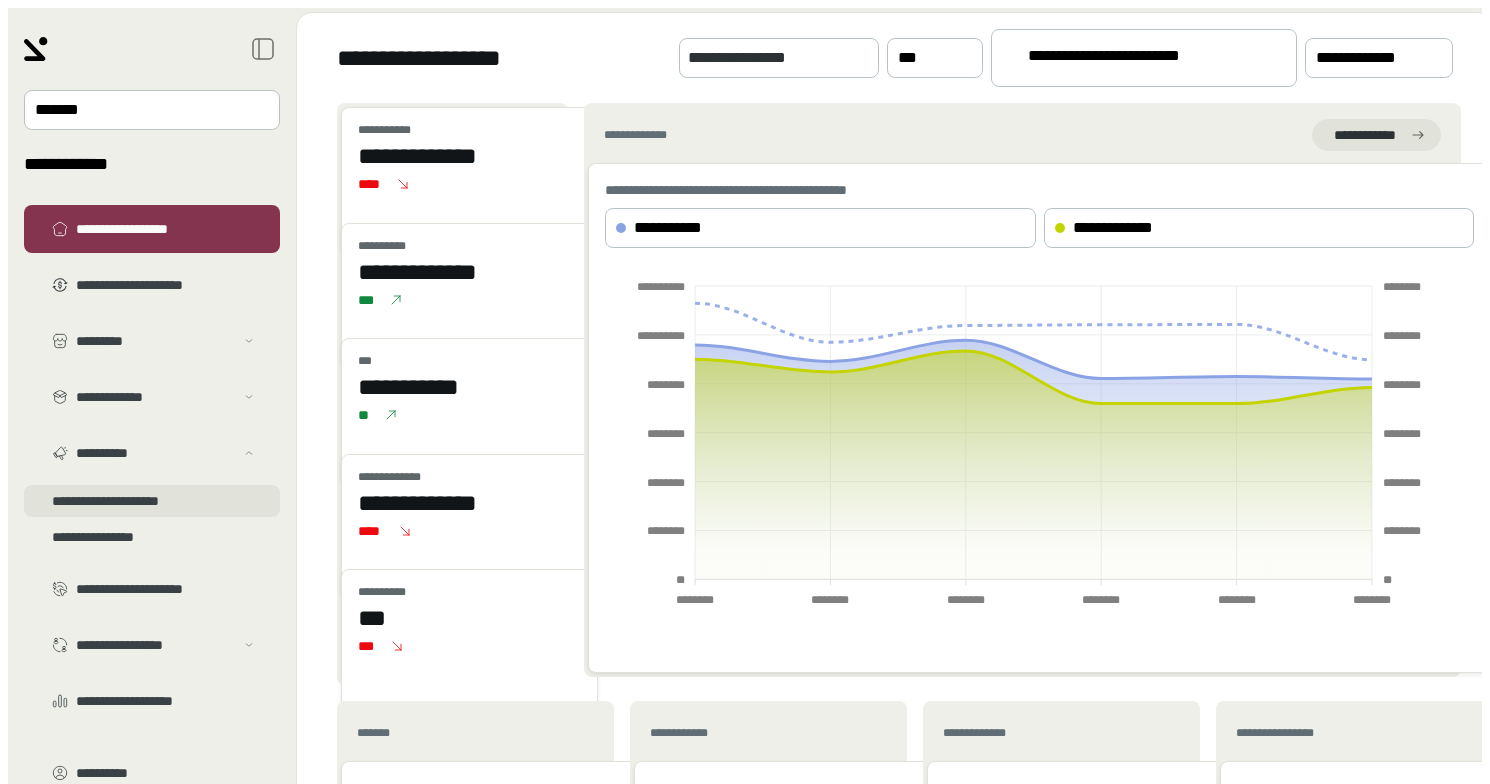 click on "**********" at bounding box center (152, 365) 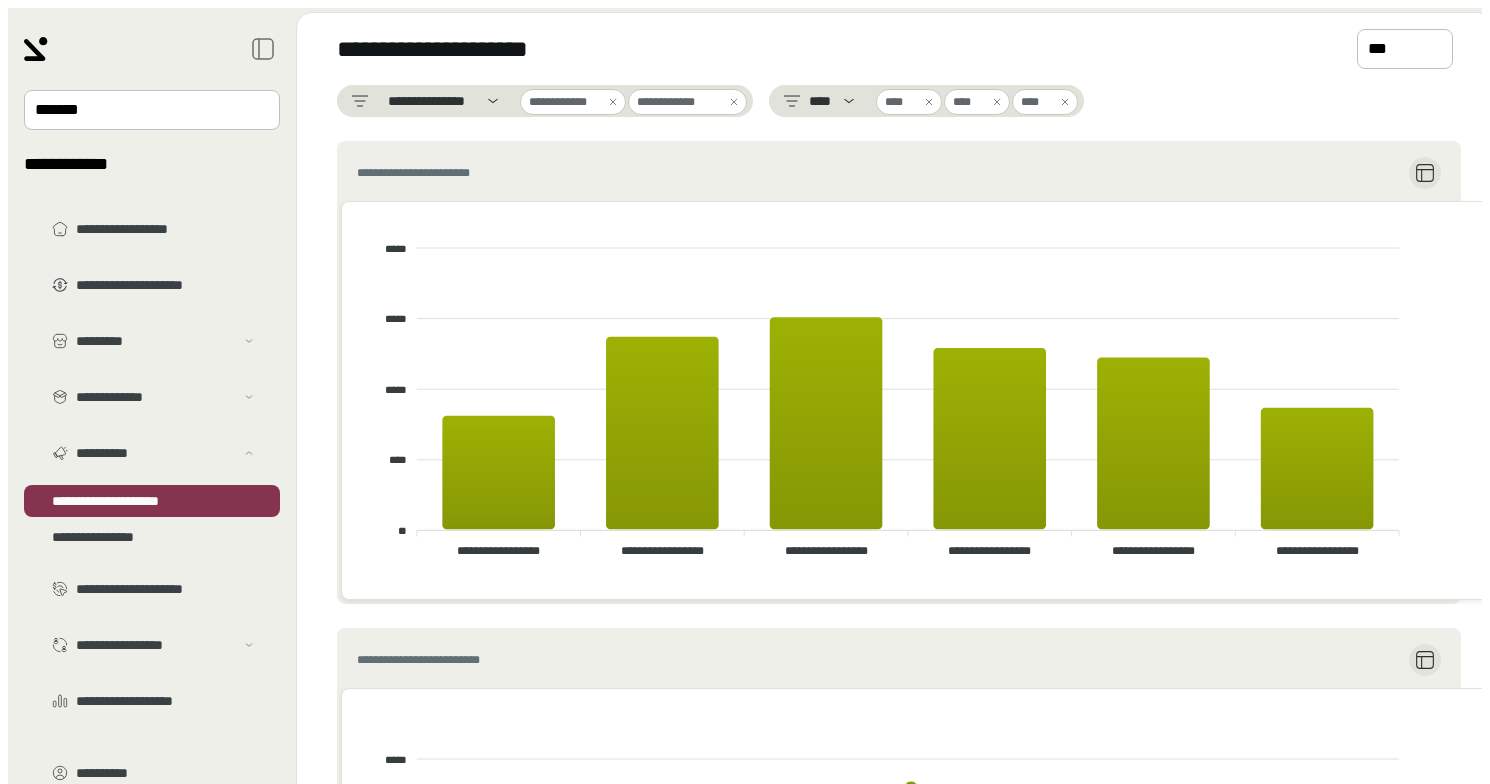 click at bounding box center (613, 102) 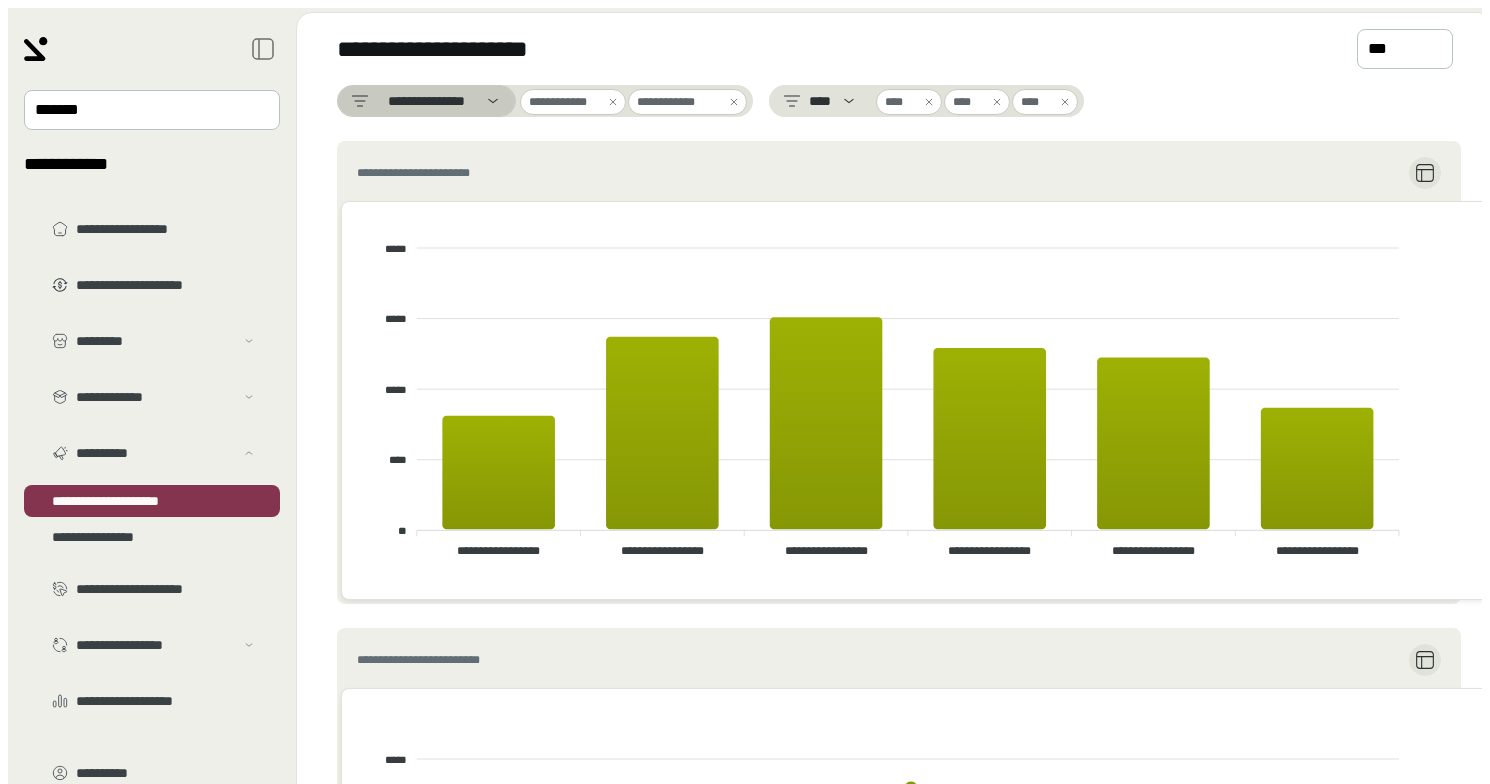 click on "**********" at bounding box center (426, 101) 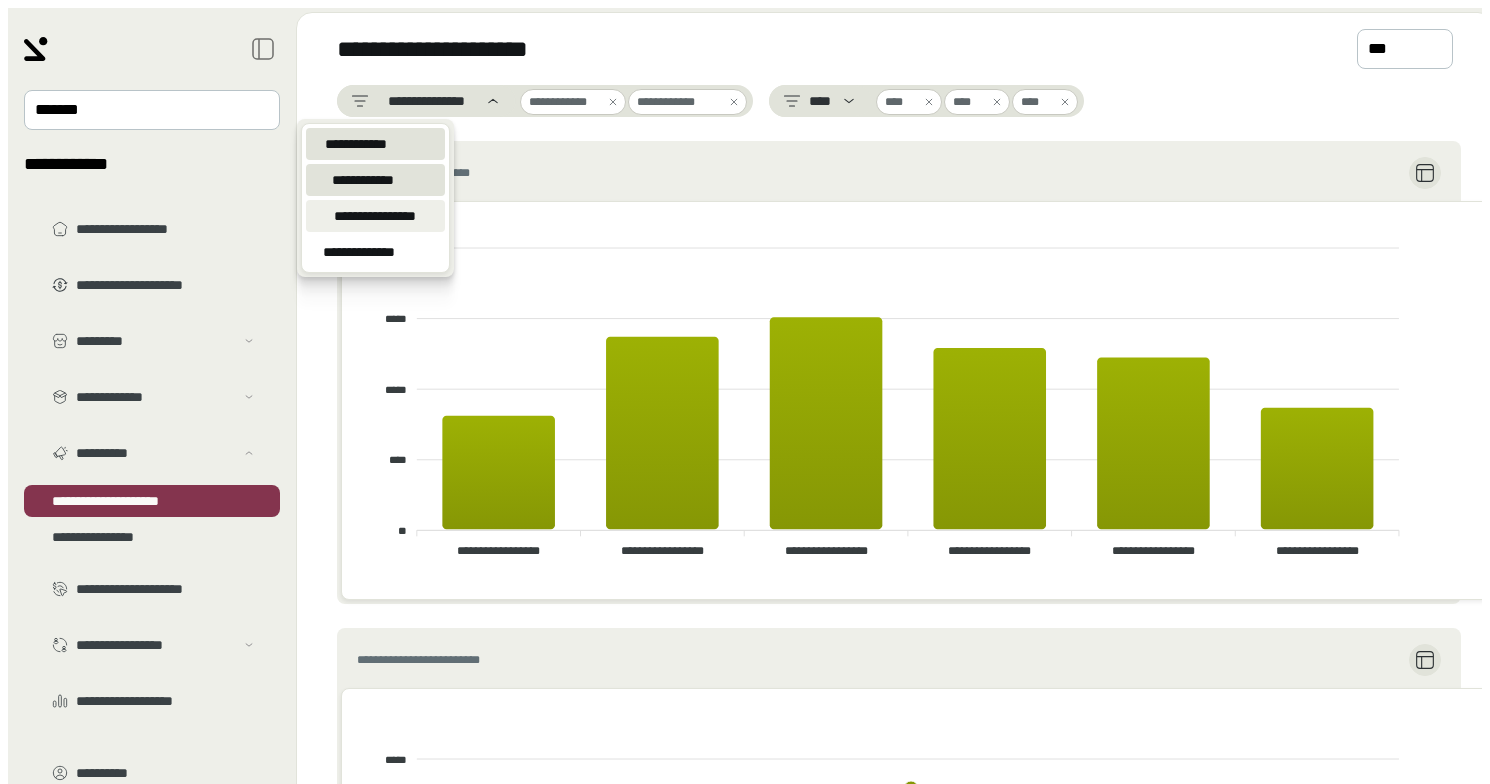 click on "**********" at bounding box center [356, 144] 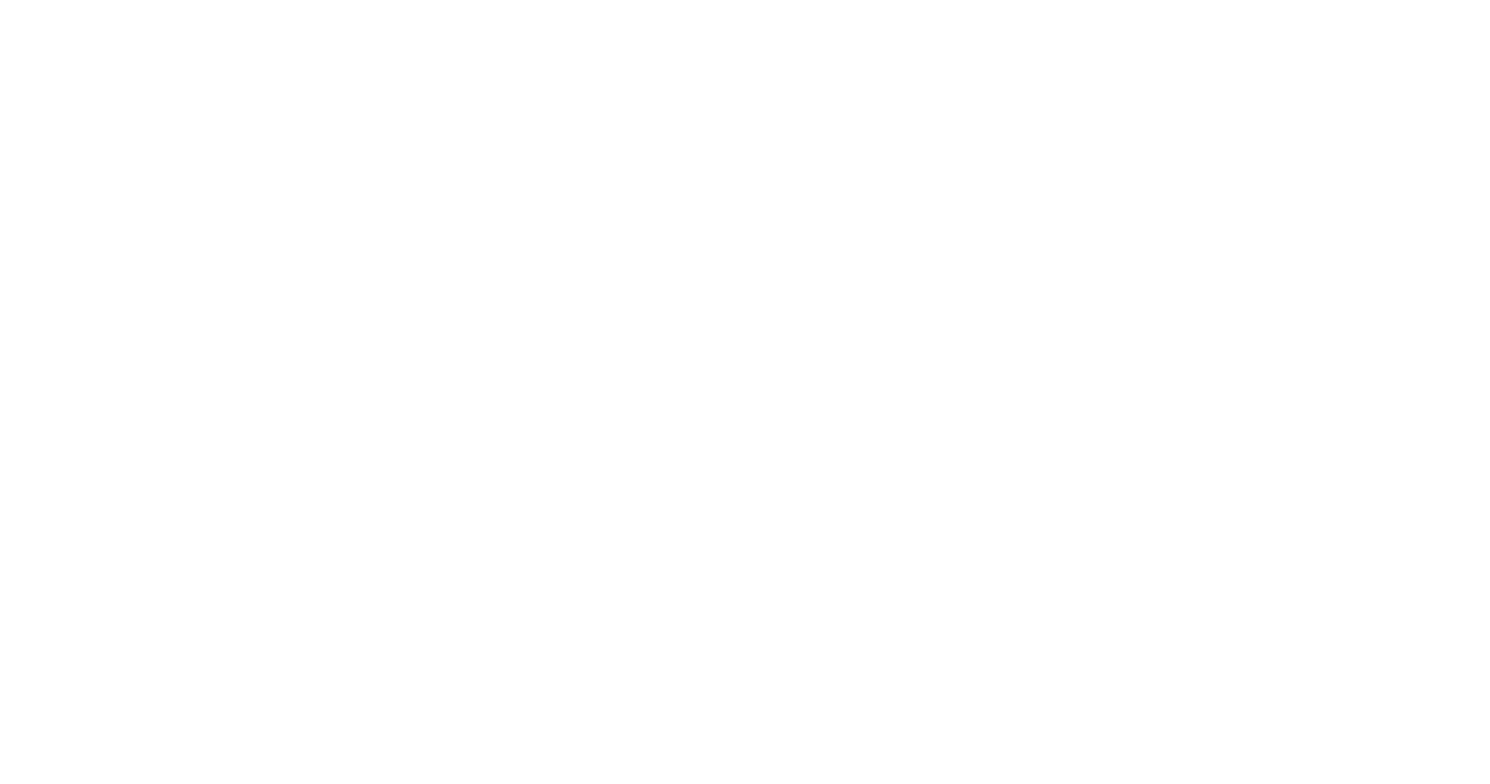 scroll, scrollTop: 0, scrollLeft: 0, axis: both 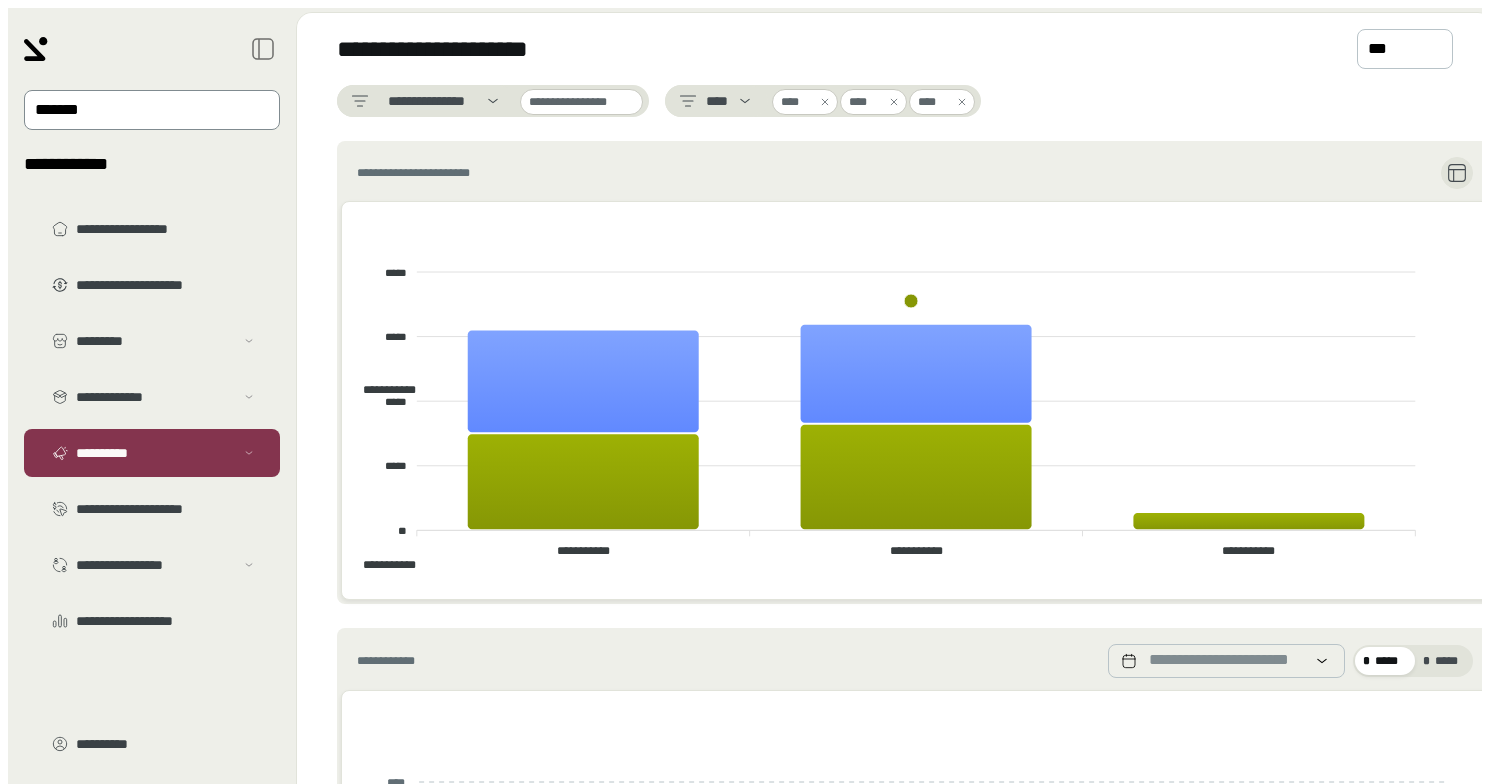 click on "*******" at bounding box center [138, 110] 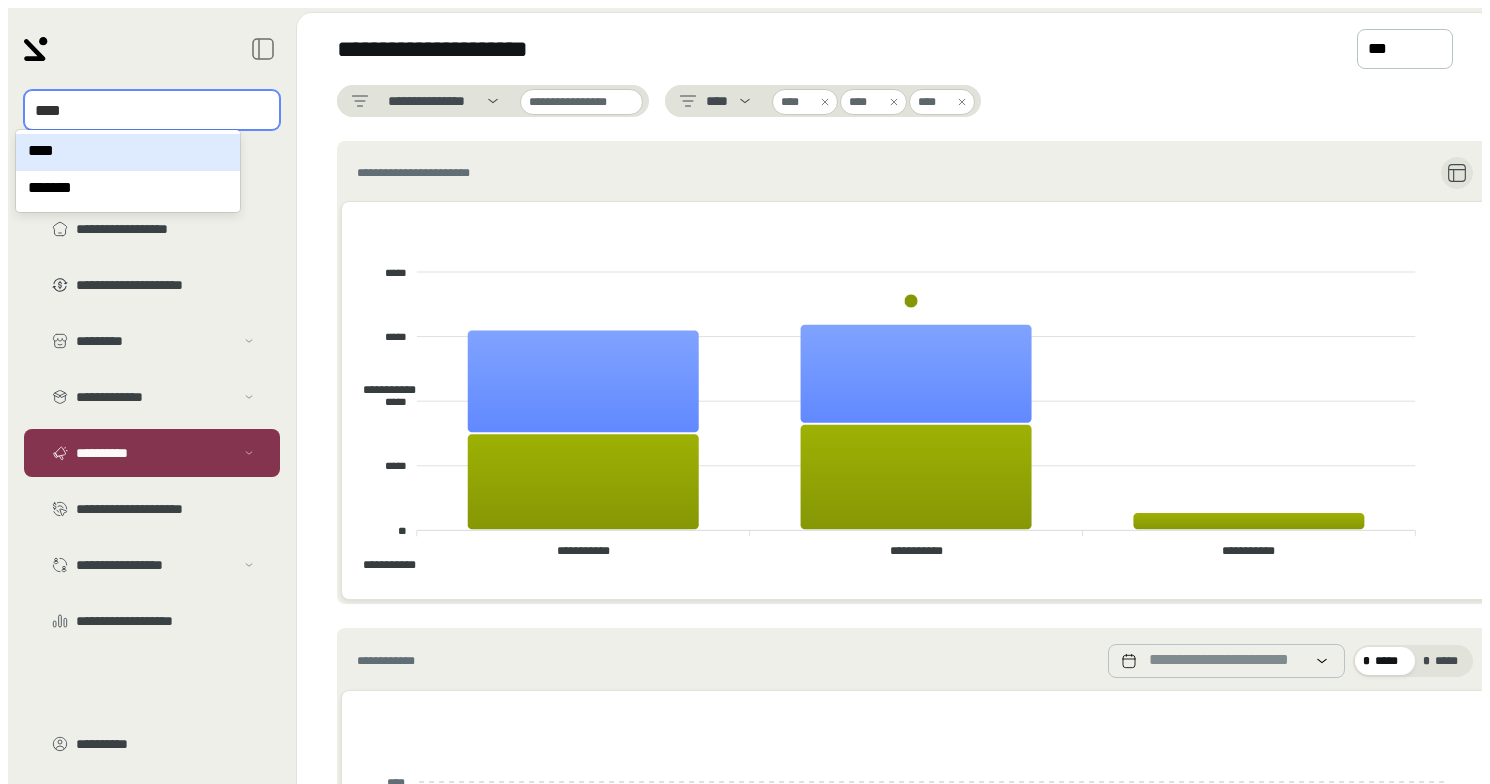 click on "****" at bounding box center (128, 152) 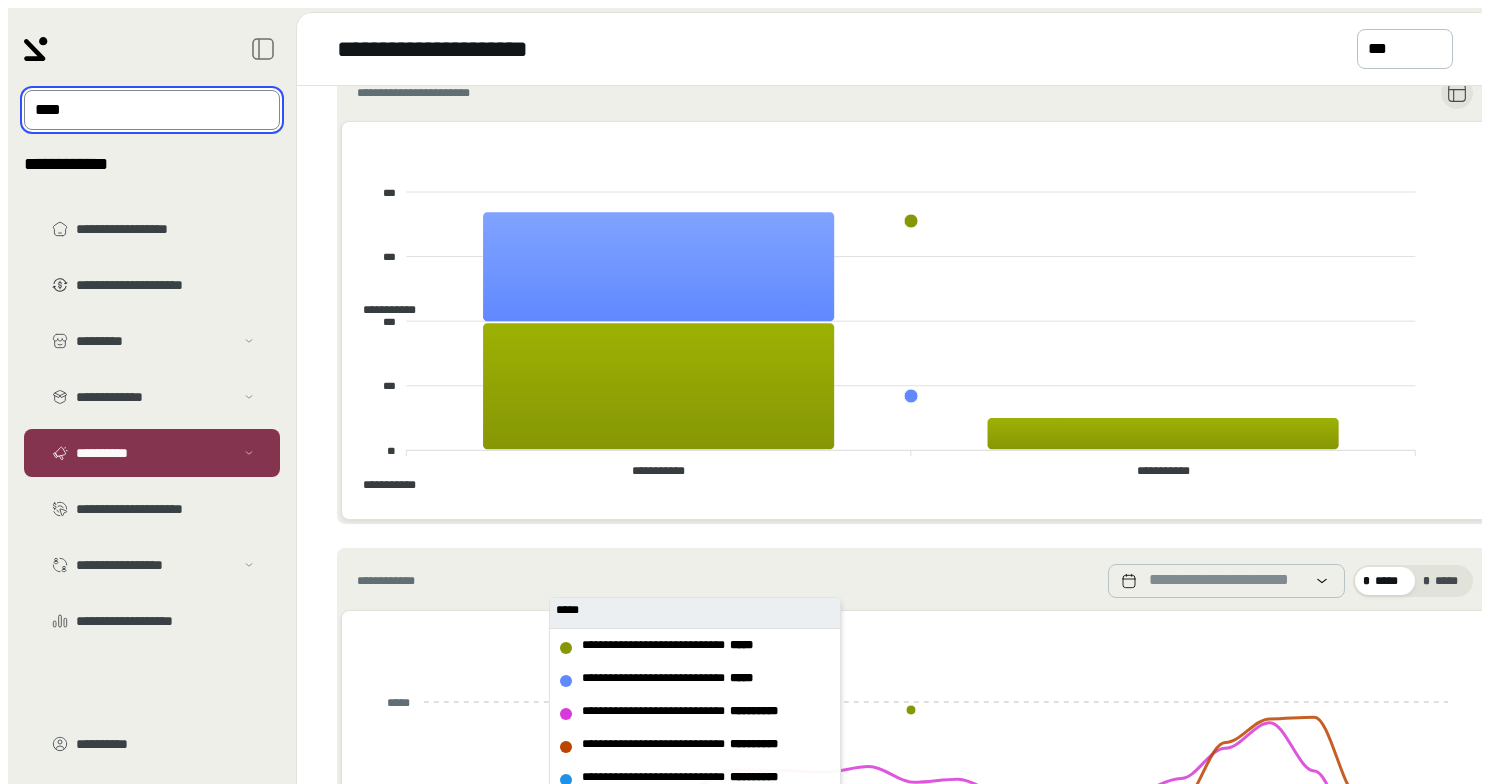 scroll, scrollTop: 0, scrollLeft: 0, axis: both 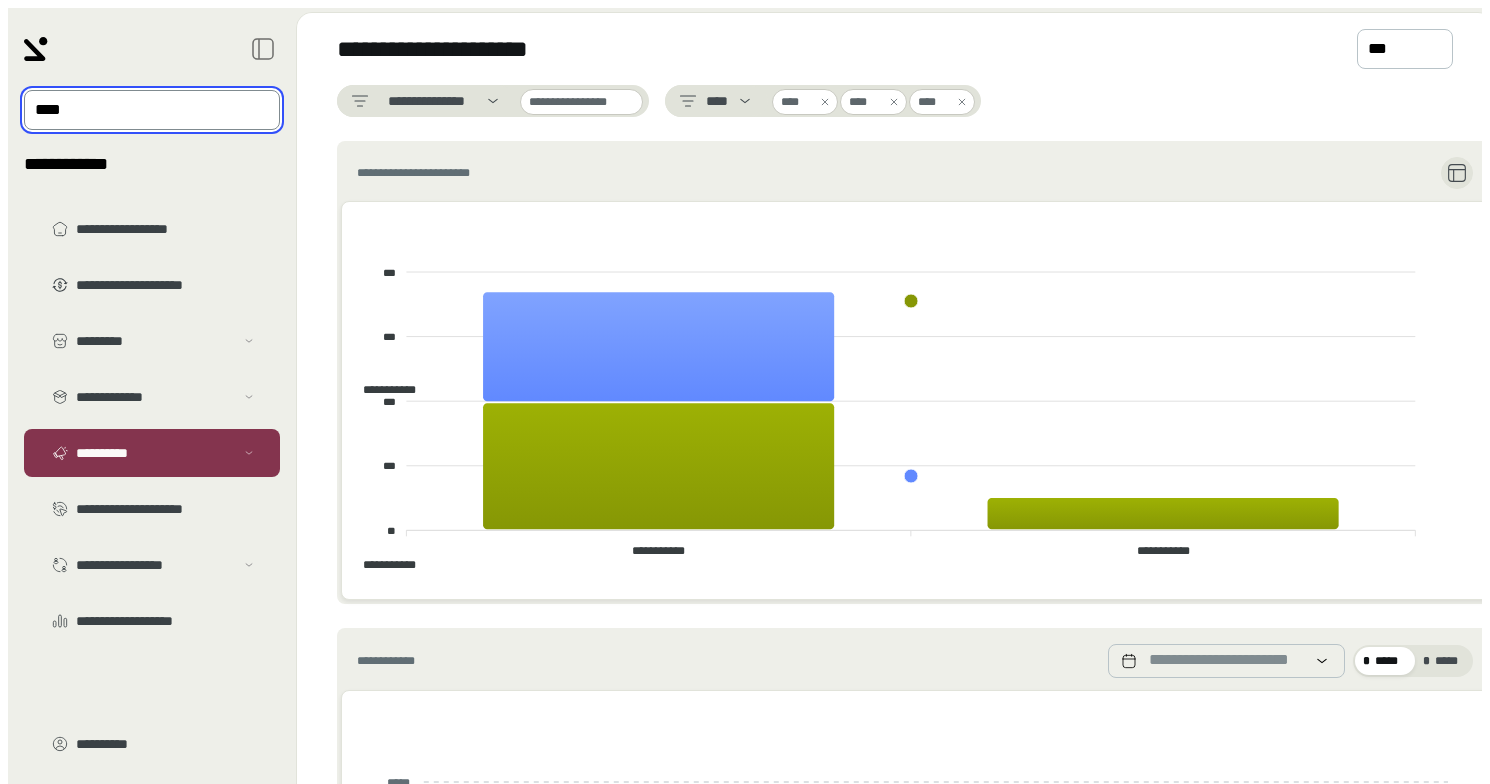 click at bounding box center [138, 110] 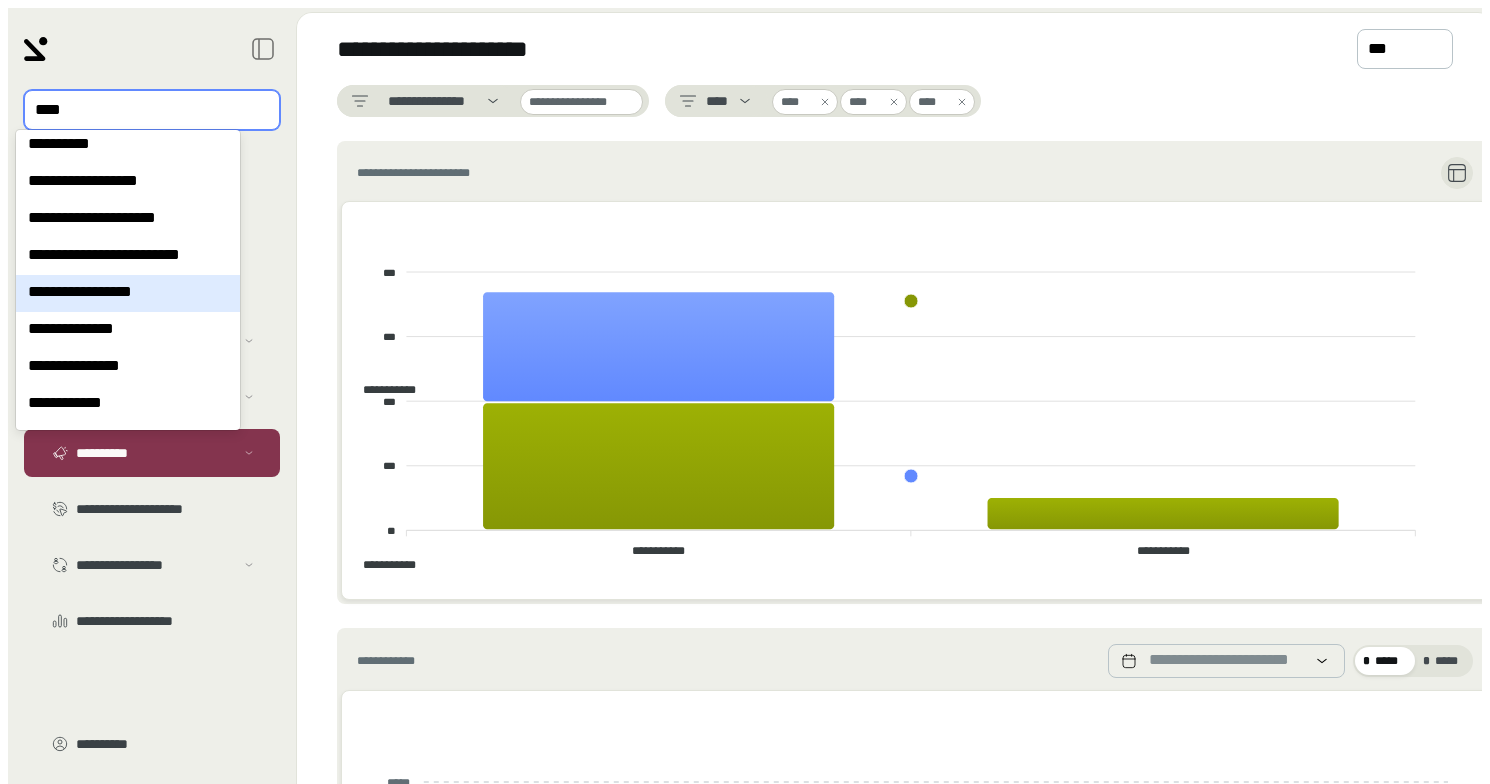 scroll, scrollTop: 1528, scrollLeft: 0, axis: vertical 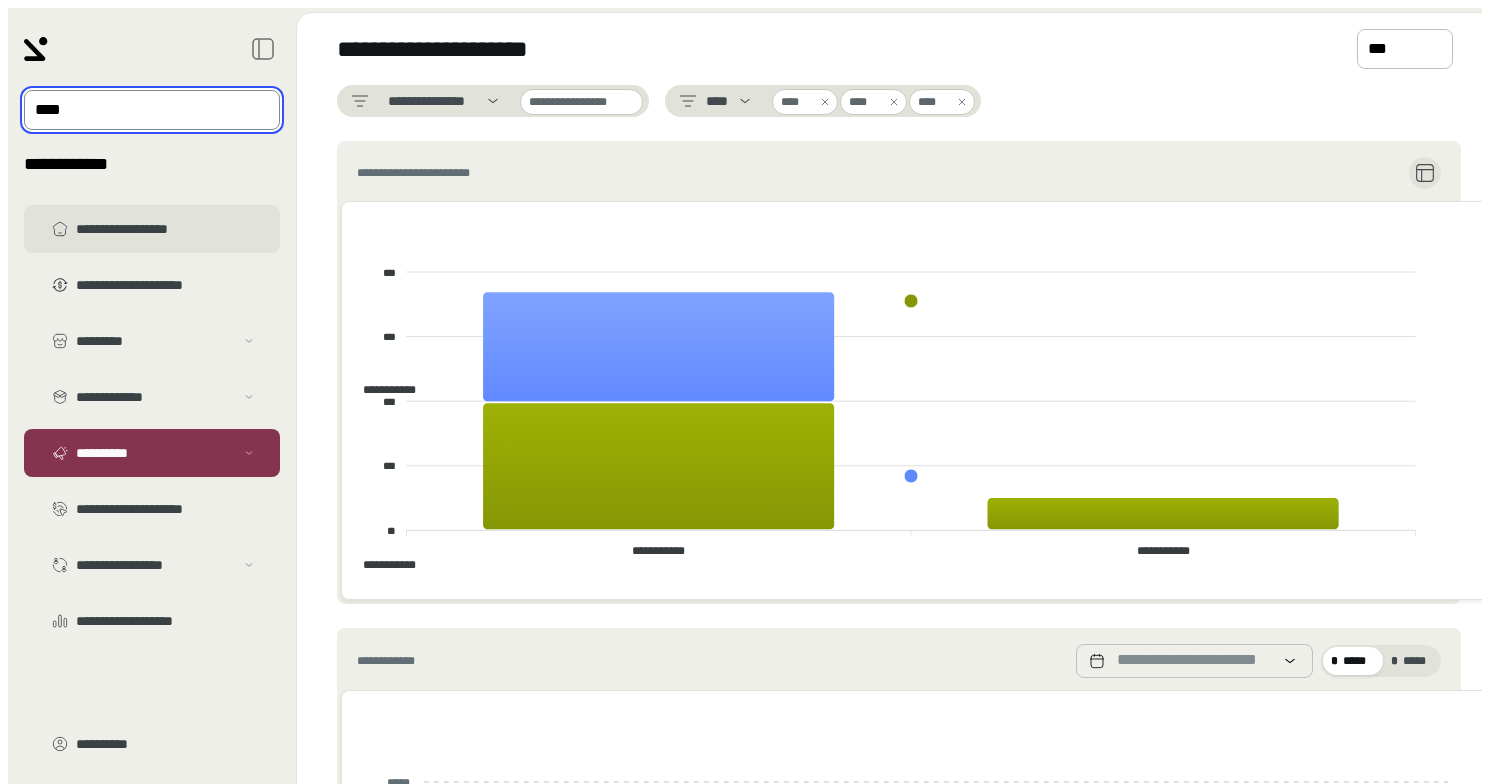 click on "**********" at bounding box center [152, 229] 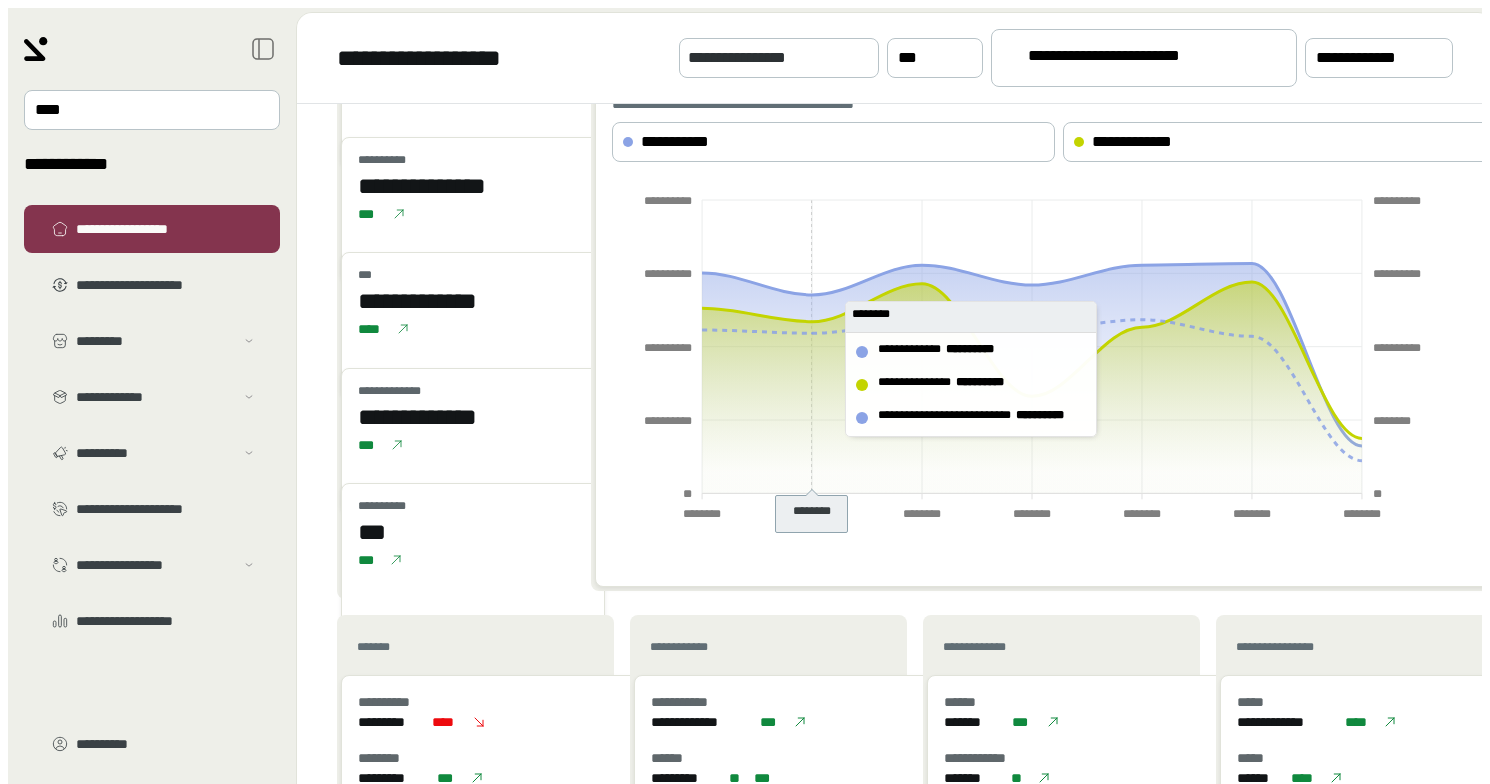 scroll, scrollTop: 117, scrollLeft: 0, axis: vertical 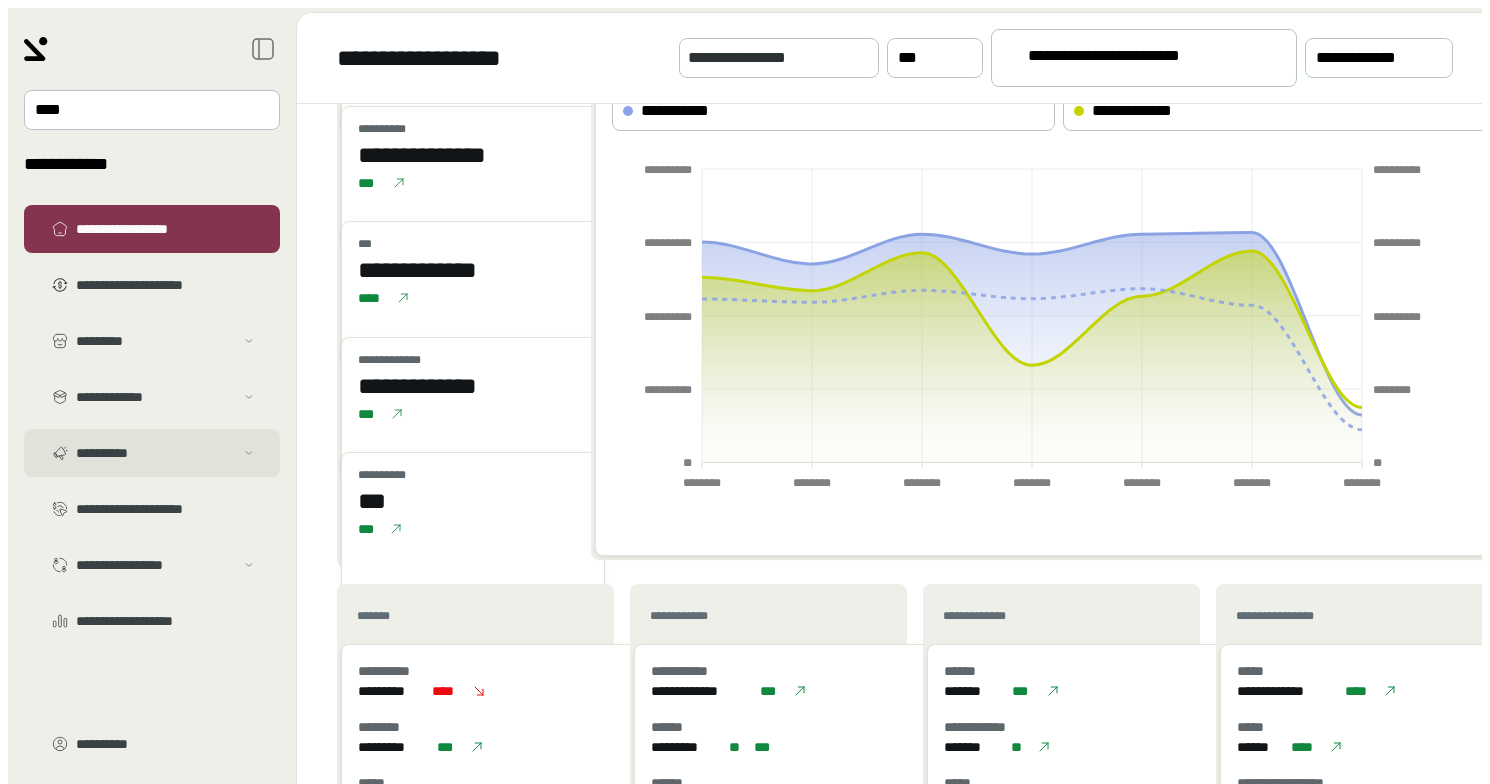 click on "**********" at bounding box center (155, 341) 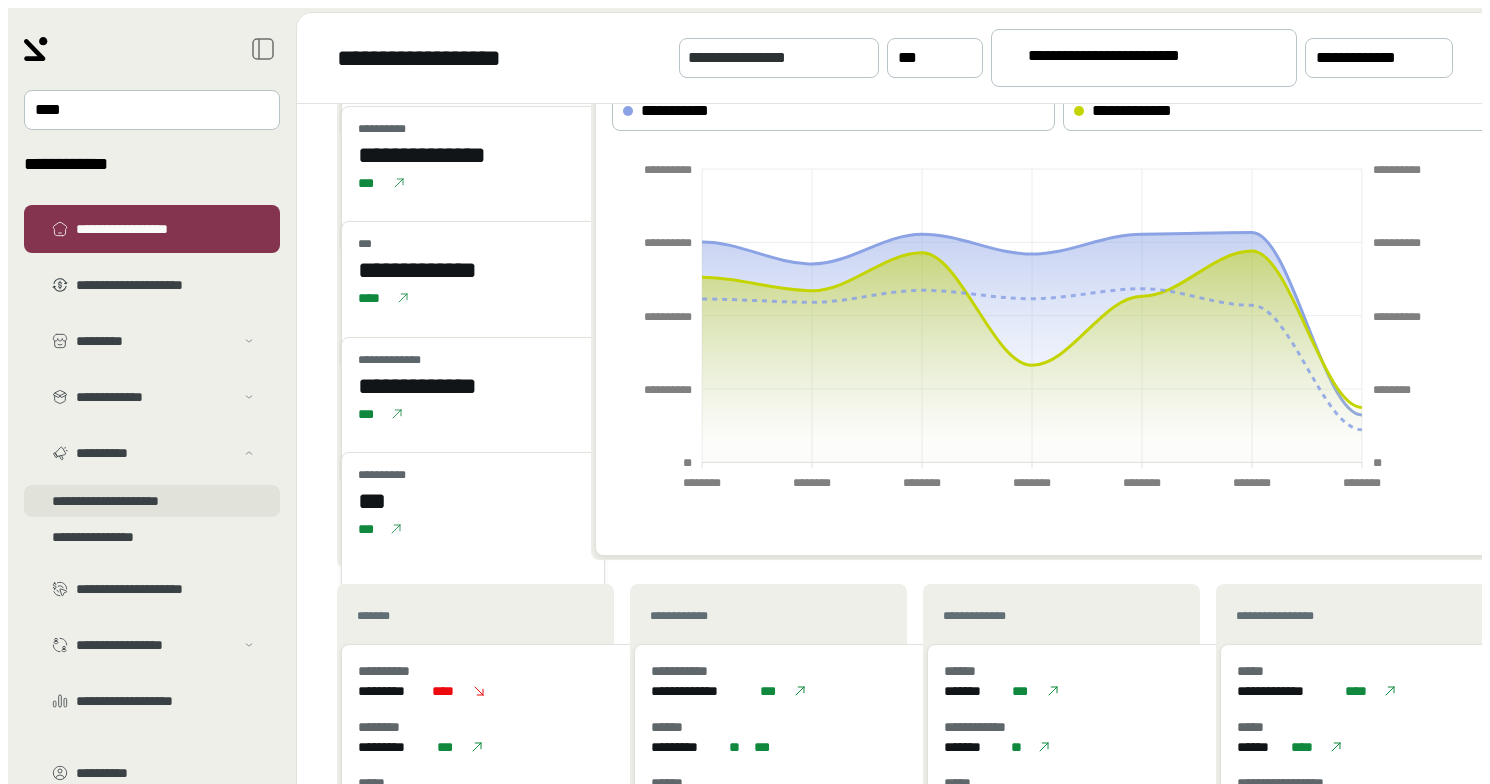 click on "**********" at bounding box center [152, 365] 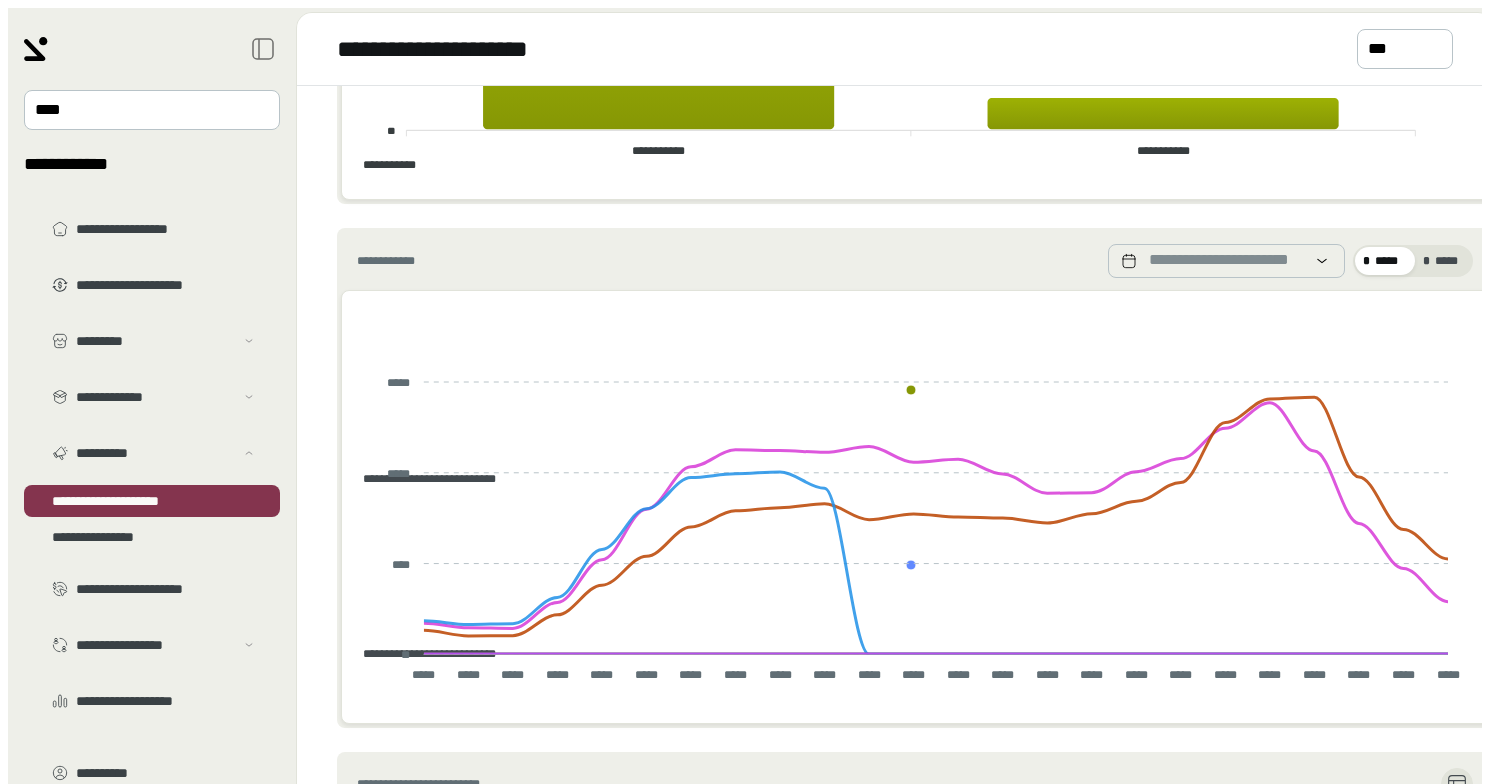 scroll, scrollTop: 414, scrollLeft: 0, axis: vertical 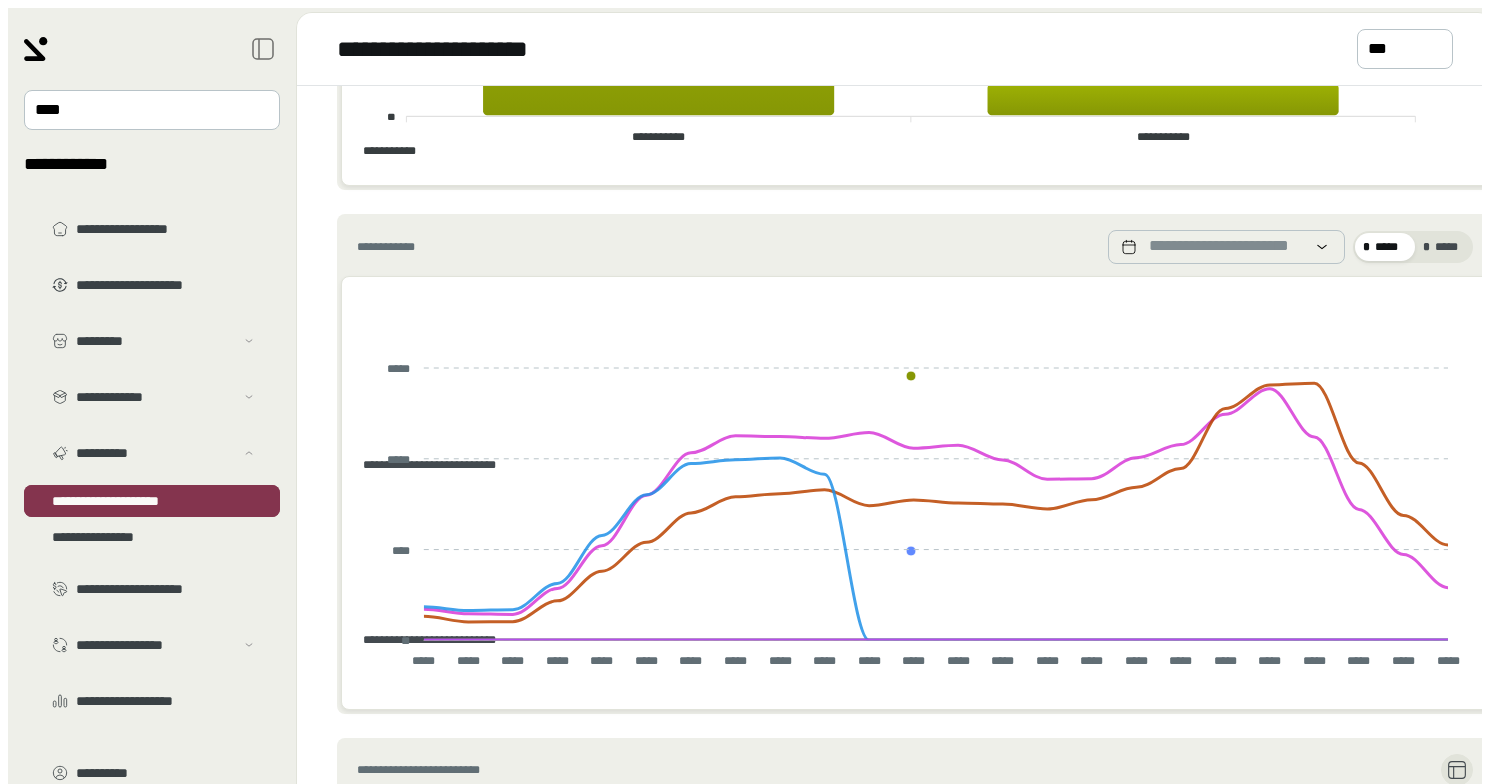 click on "**********" at bounding box center (152, 501) 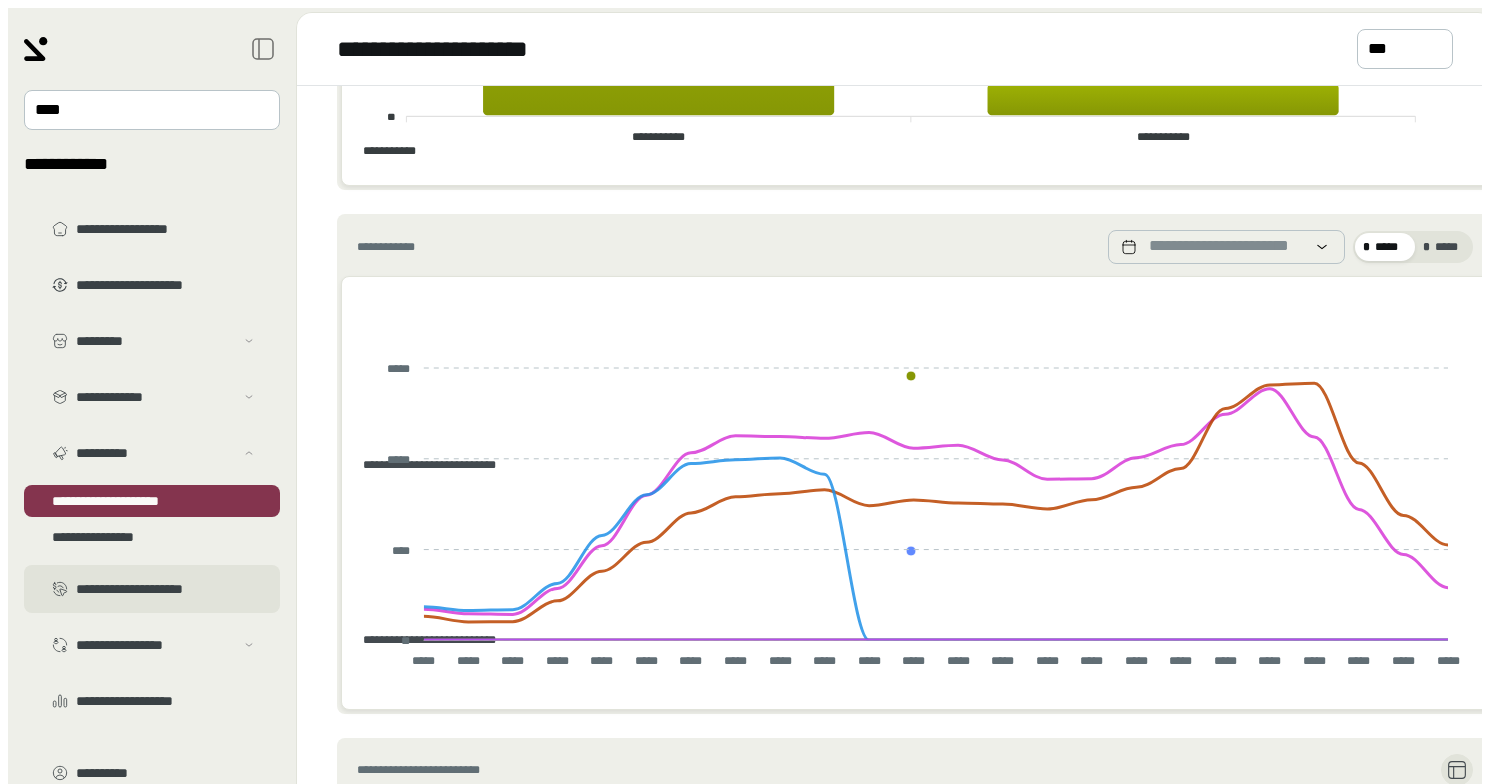click on "**********" at bounding box center [166, 229] 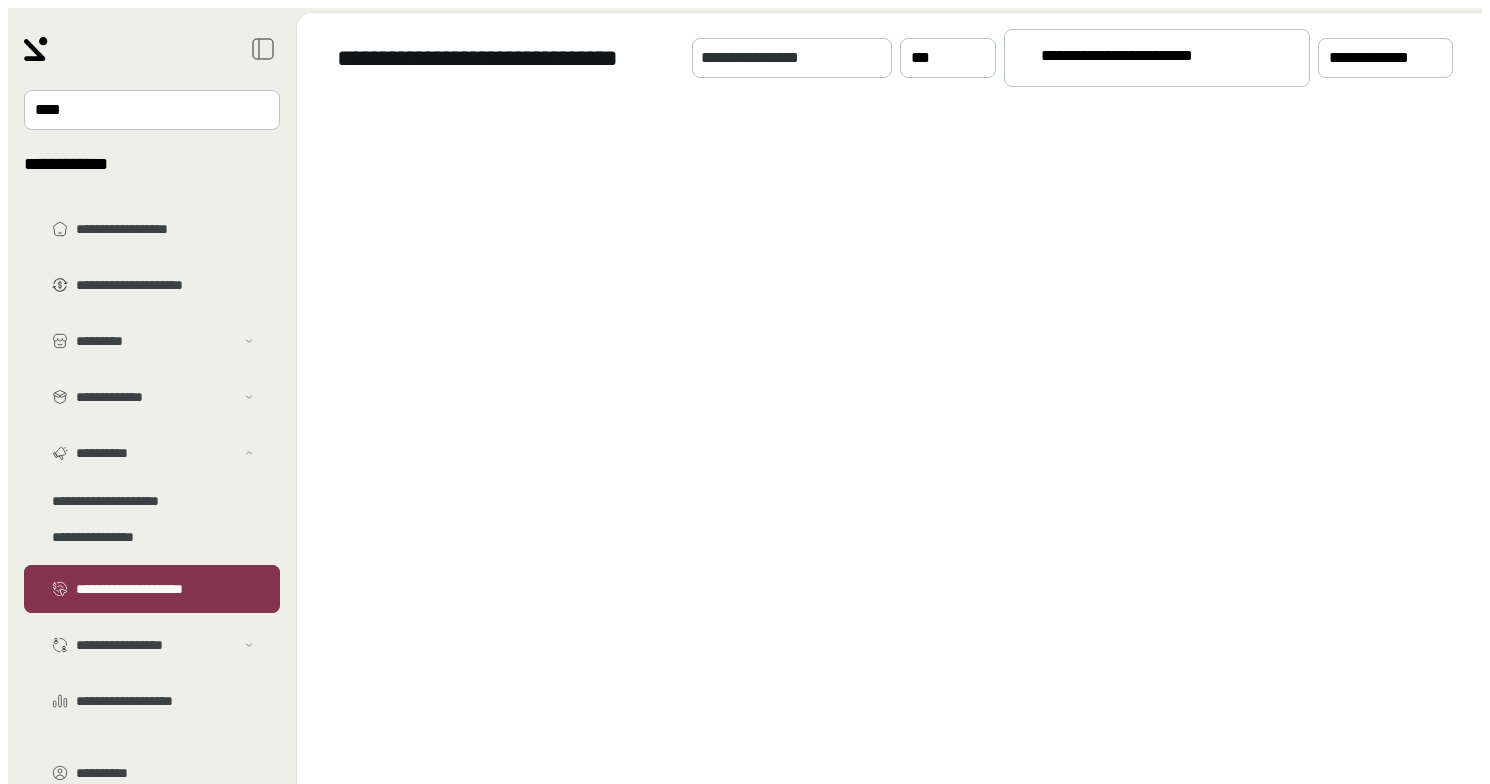 scroll, scrollTop: 0, scrollLeft: 0, axis: both 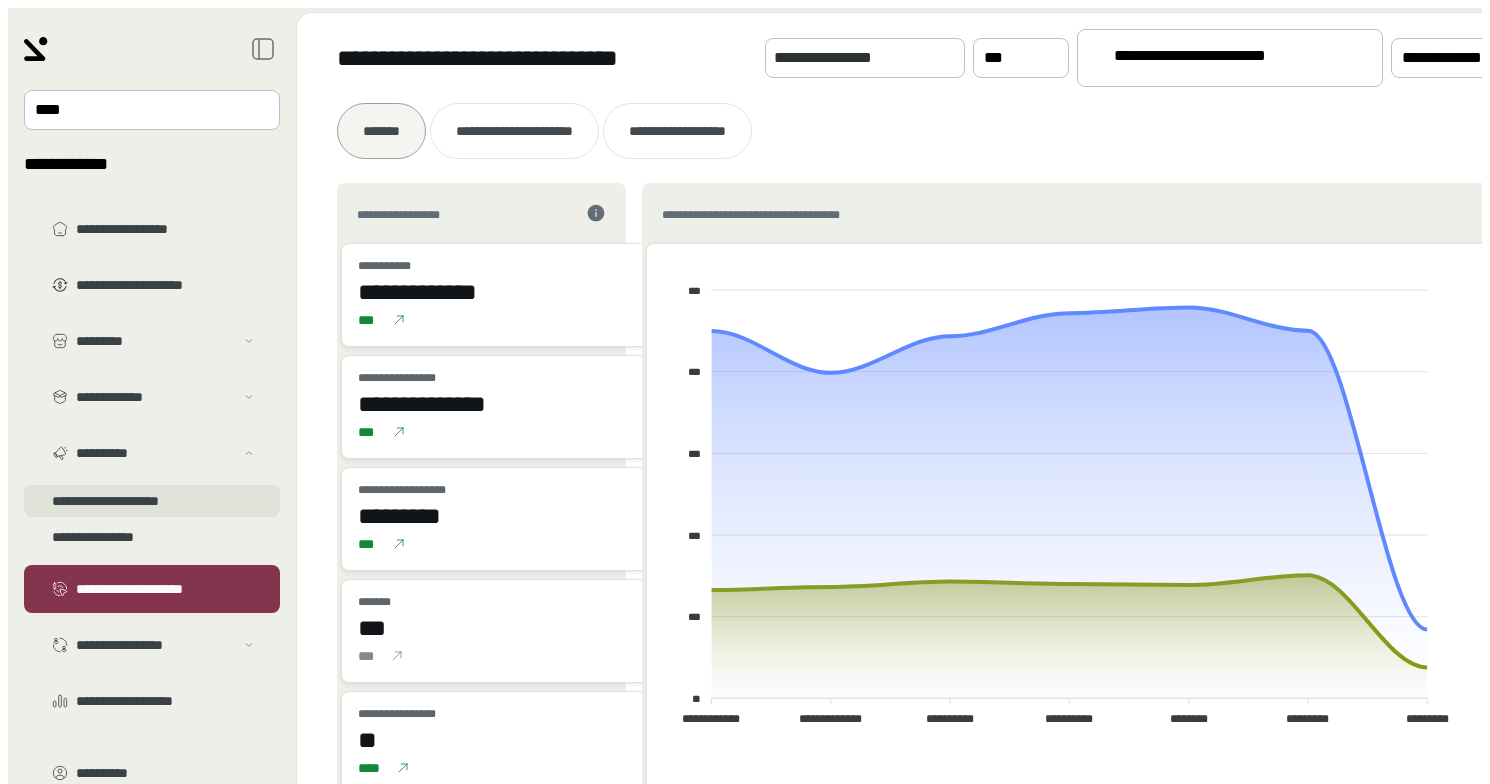 click on "**********" at bounding box center [152, 365] 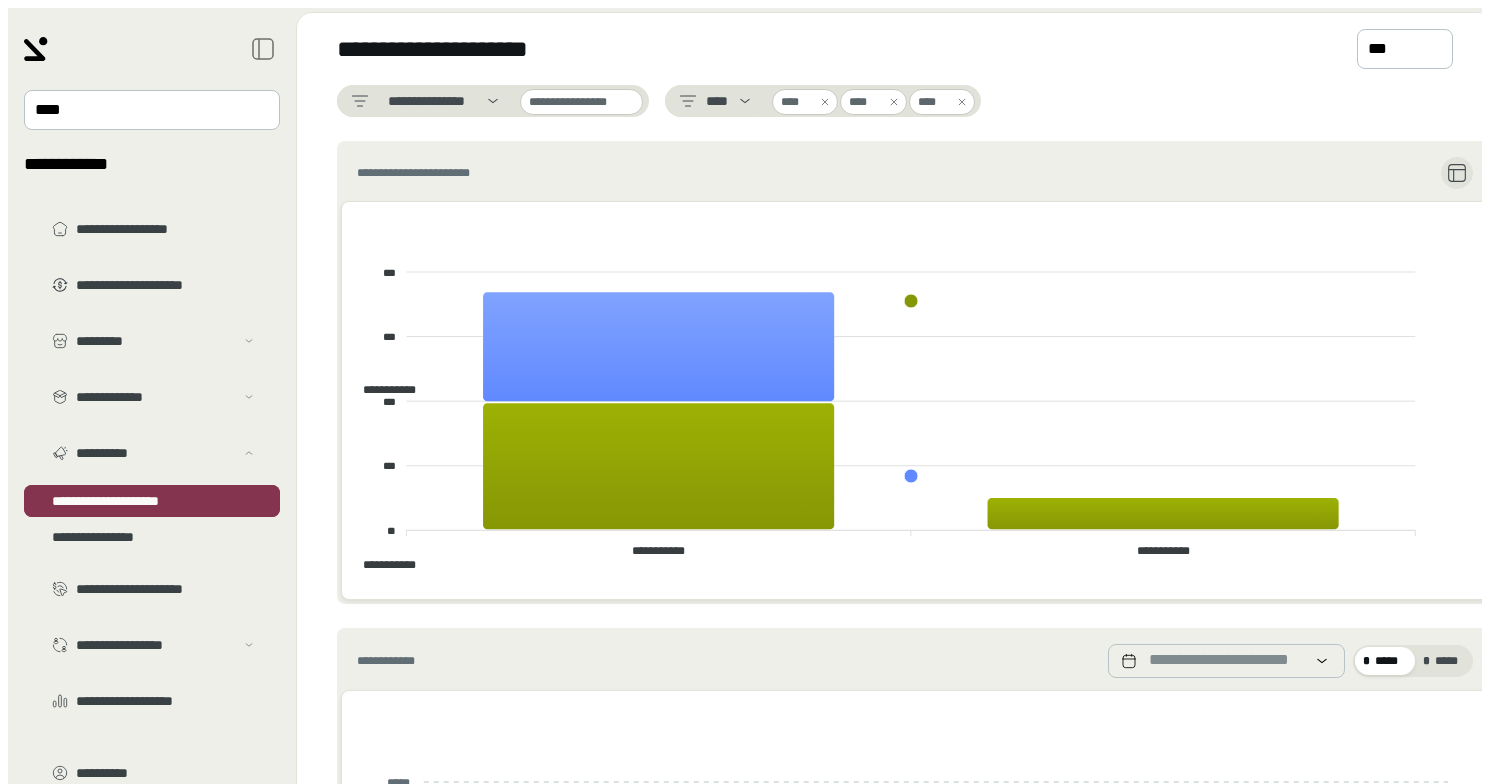 click on "**********" at bounding box center (152, 501) 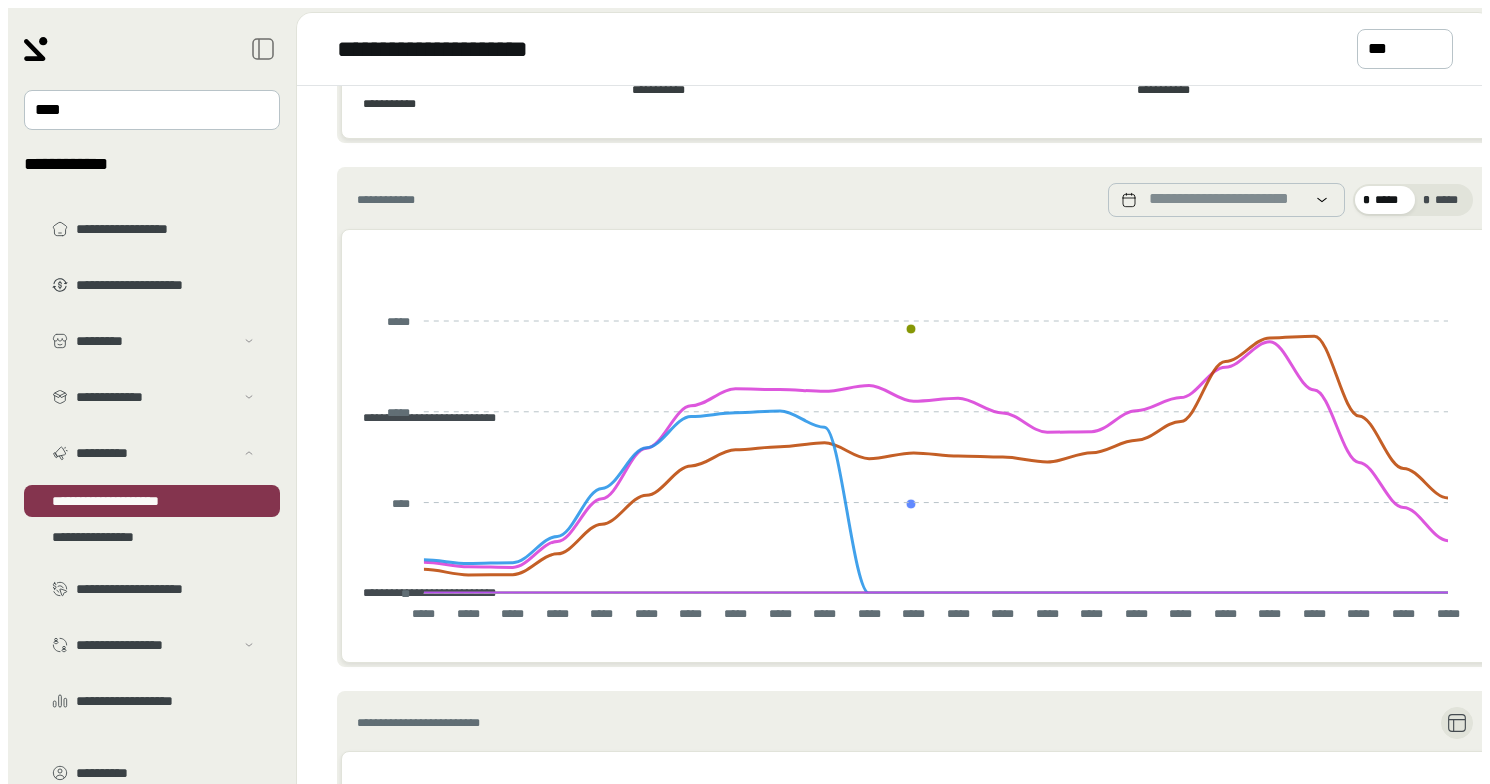 scroll, scrollTop: 445, scrollLeft: 0, axis: vertical 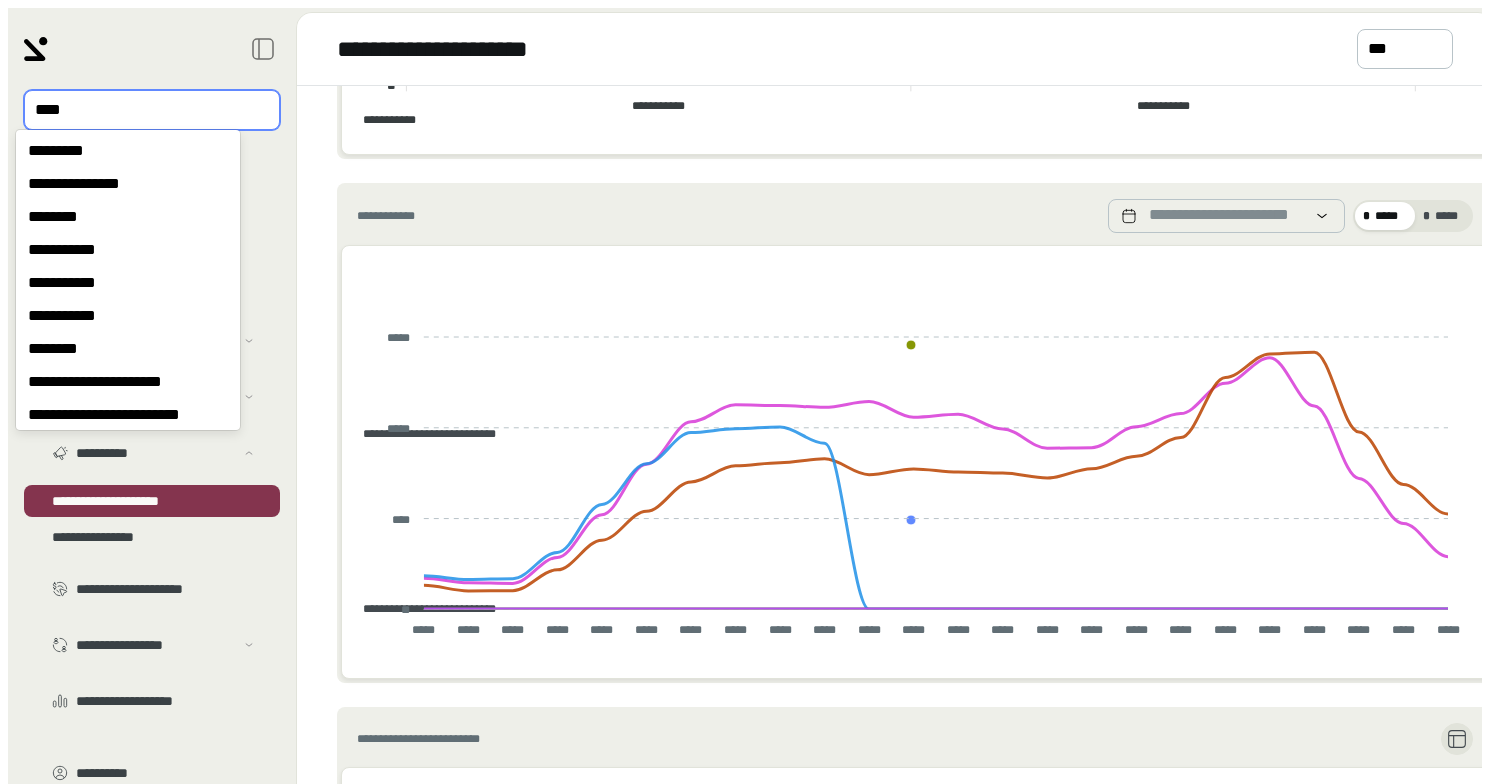 click at bounding box center [138, 110] 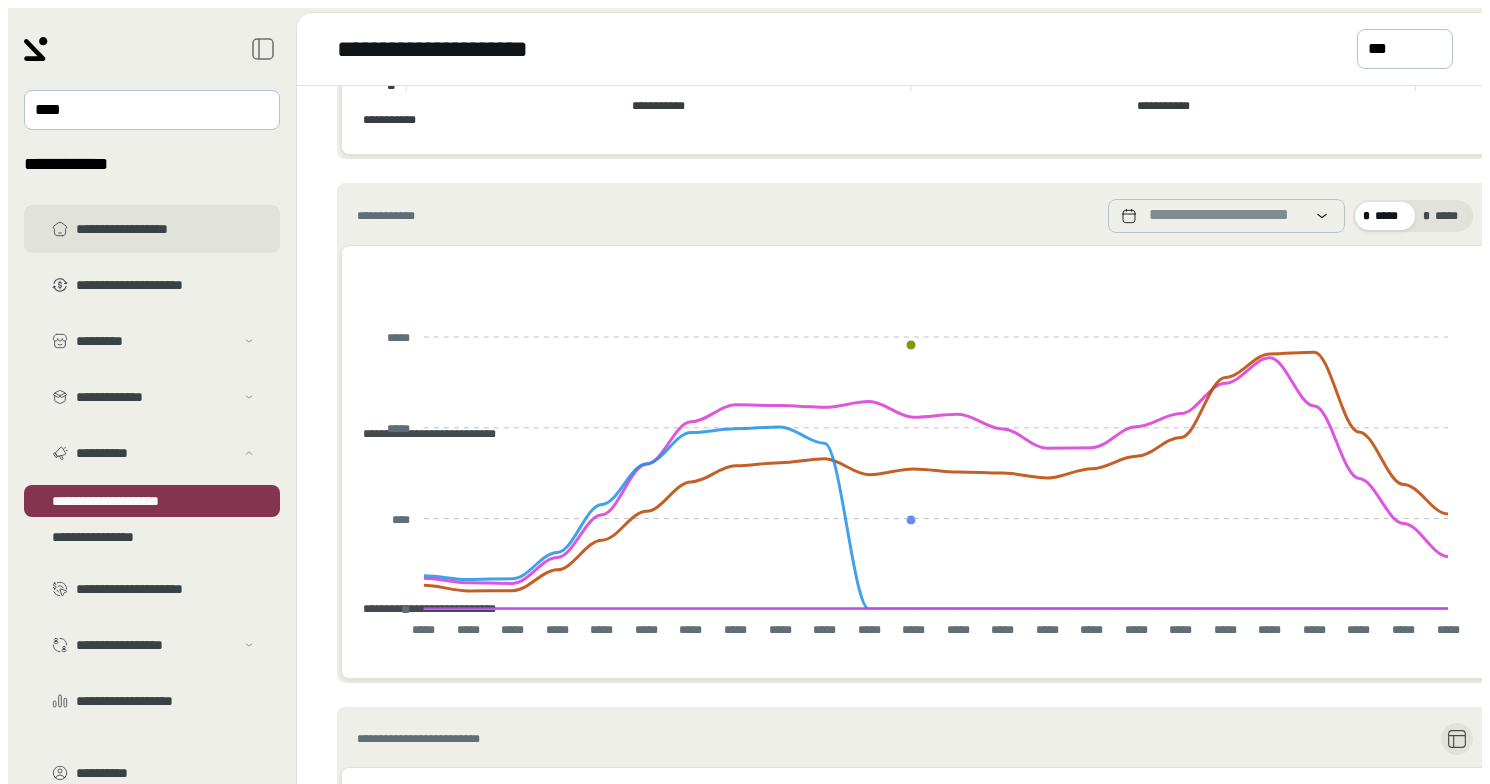 click on "**********" at bounding box center [166, 229] 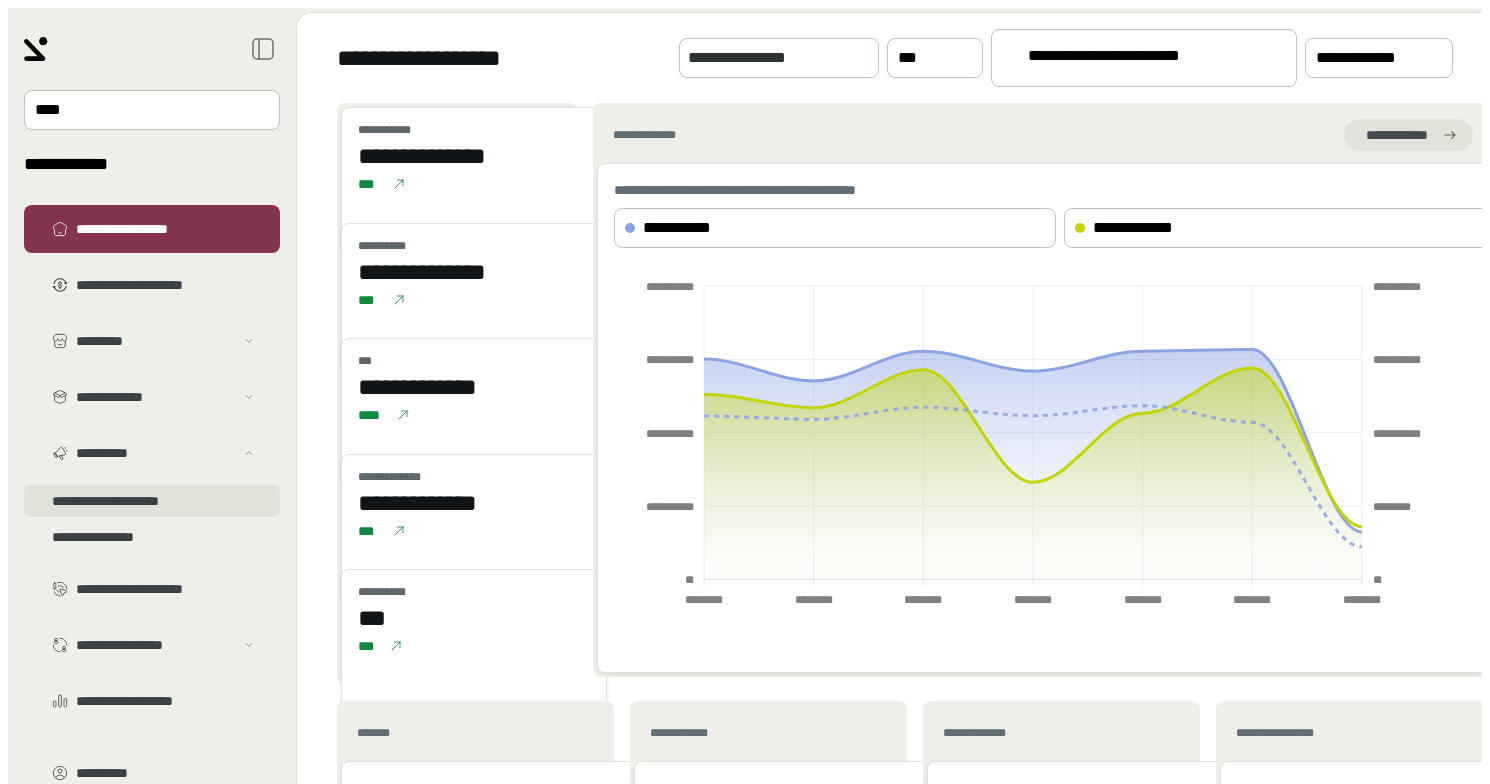 click on "**********" at bounding box center [152, 365] 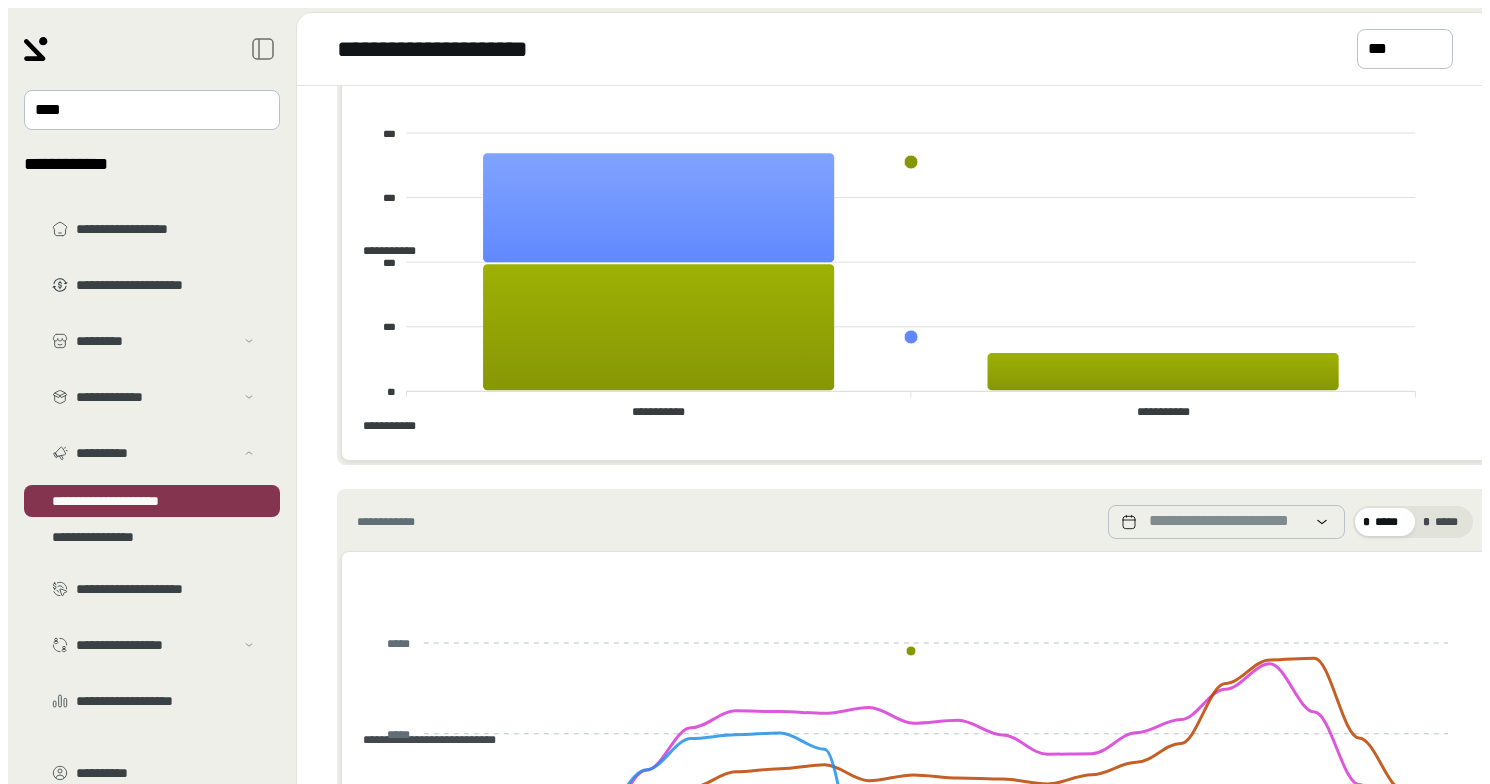 scroll, scrollTop: 0, scrollLeft: 0, axis: both 